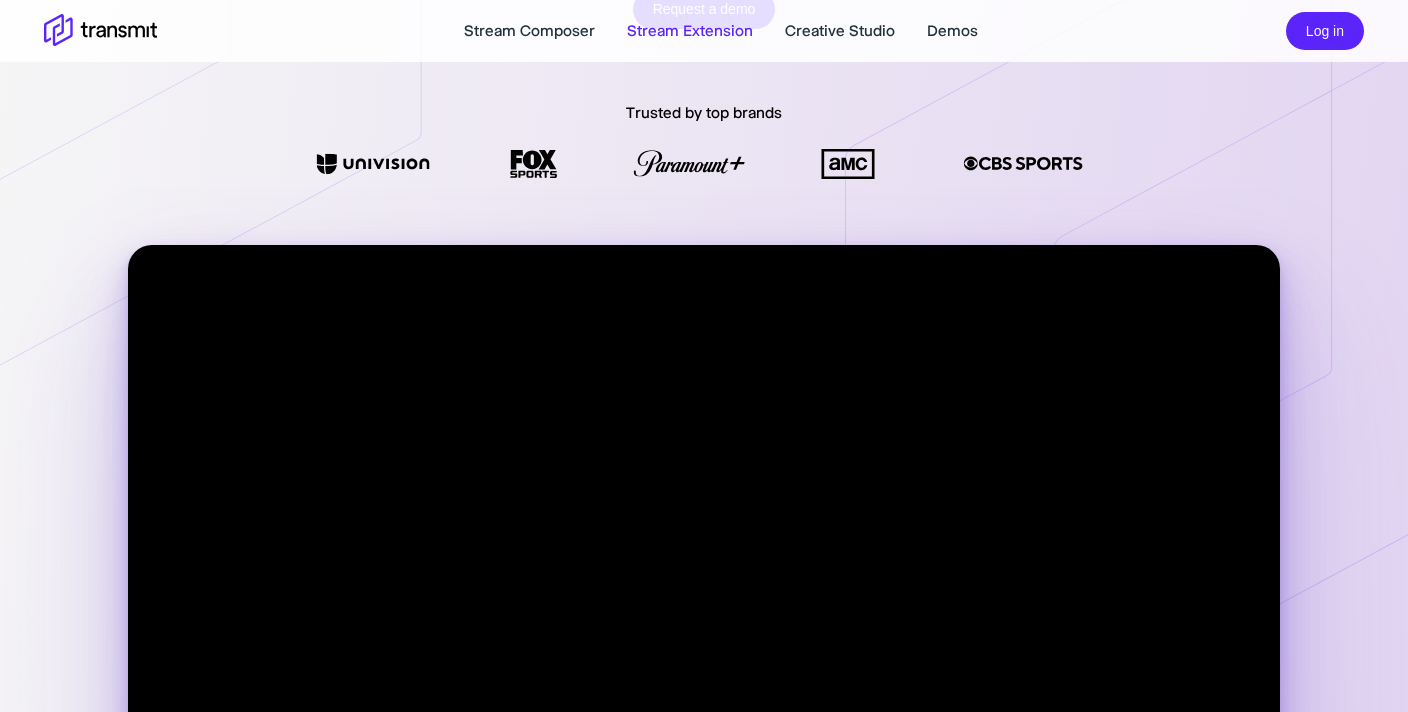 scroll, scrollTop: 318, scrollLeft: 0, axis: vertical 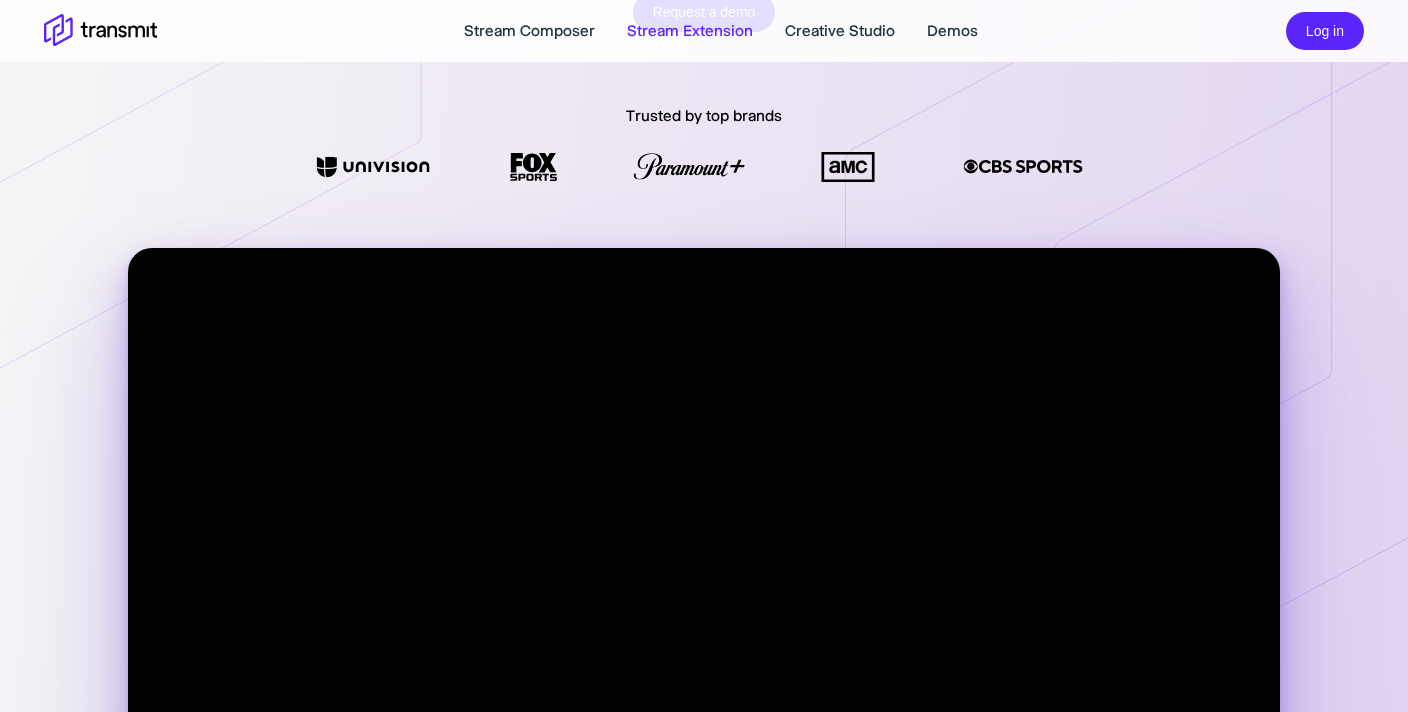 click on "Stream Extension" at bounding box center [690, 31] 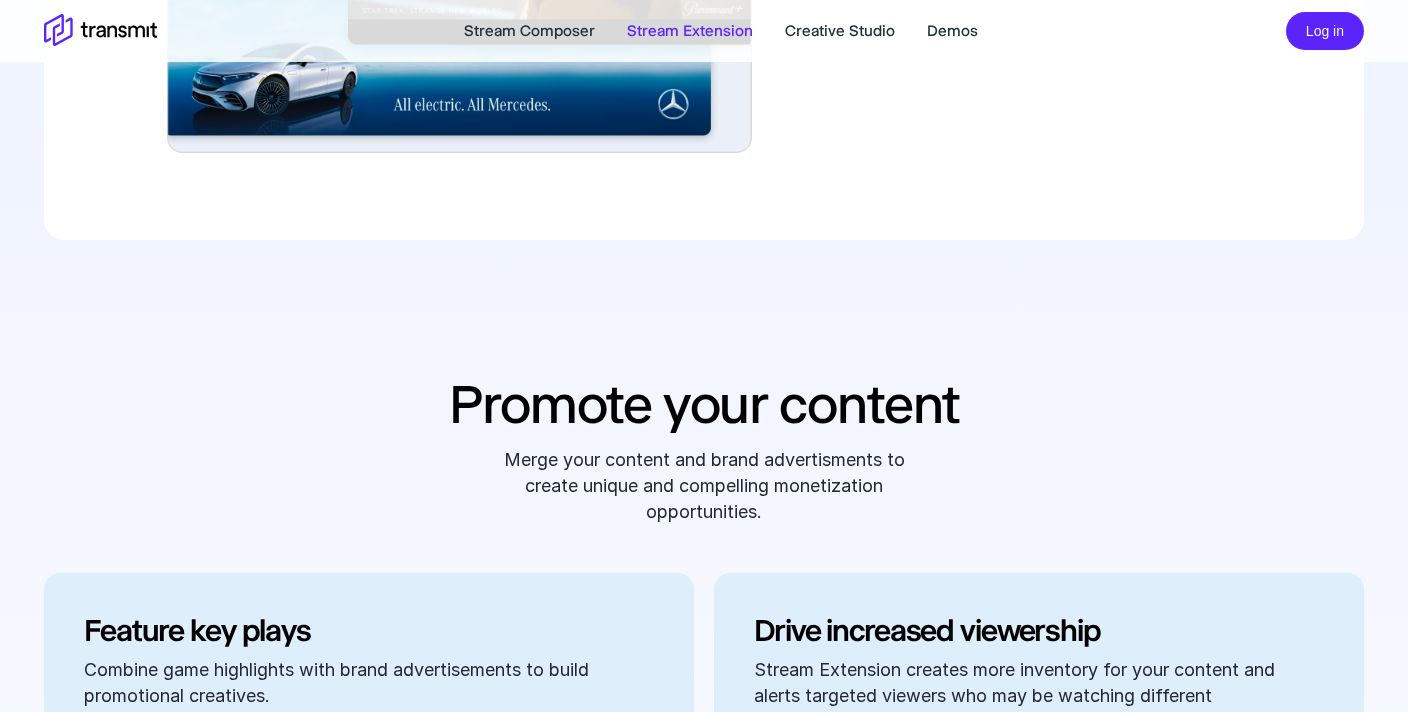 scroll, scrollTop: 1338, scrollLeft: 0, axis: vertical 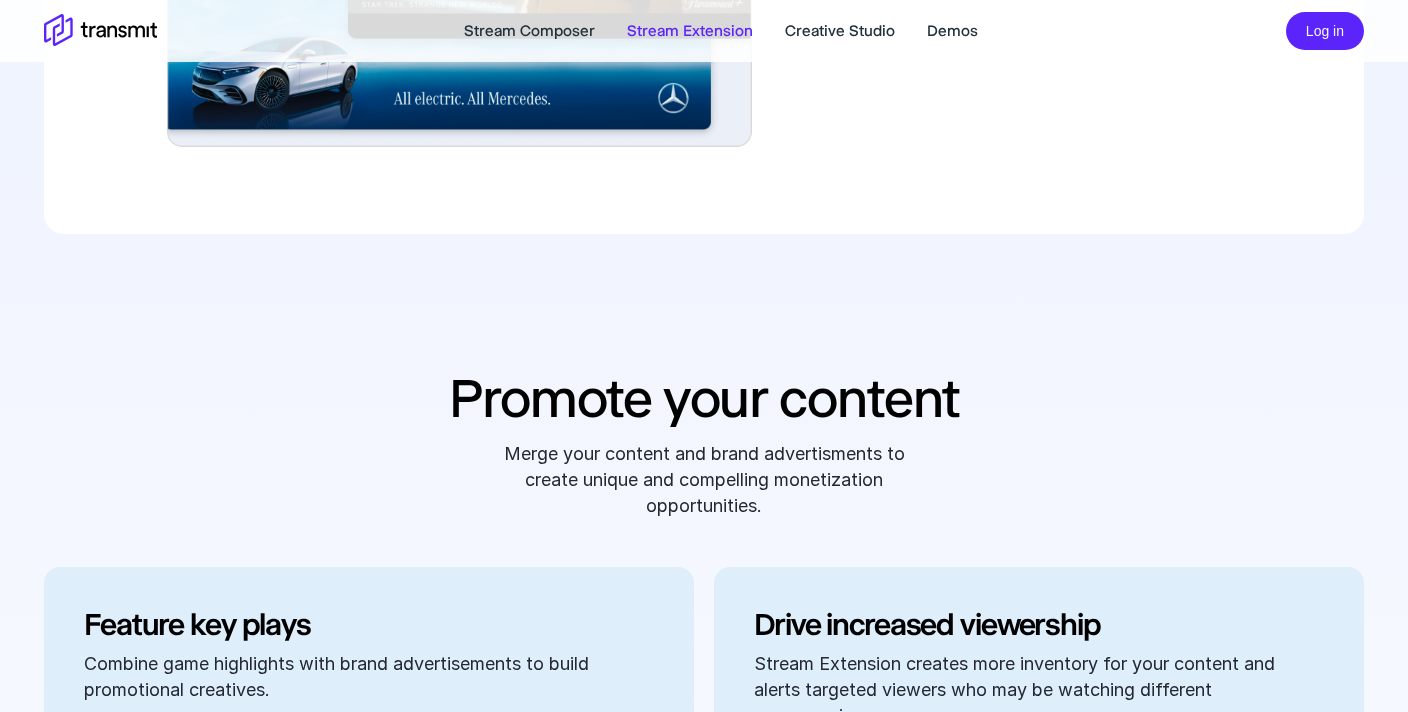 click on "Stream Composer Stream Extension Creative Studio Demos Log in" at bounding box center (704, 31) 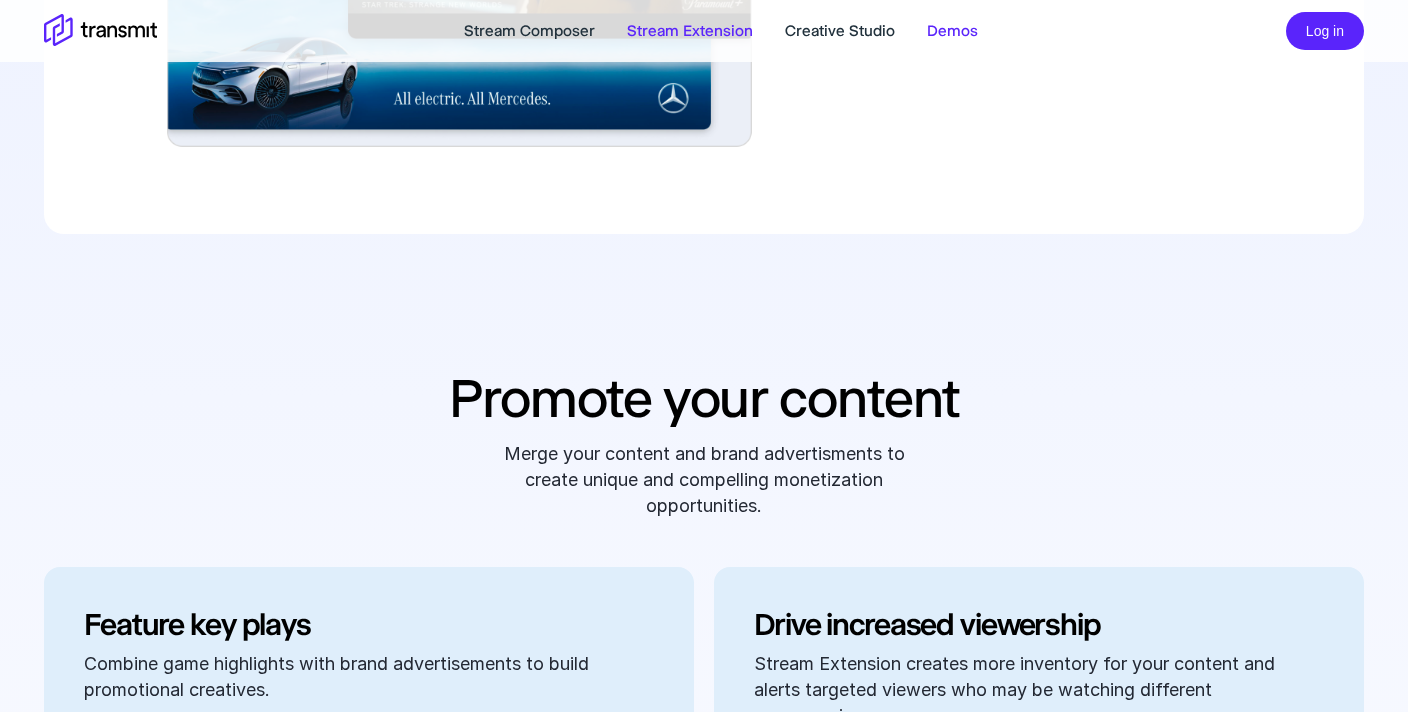 click on "Demos" at bounding box center [952, 31] 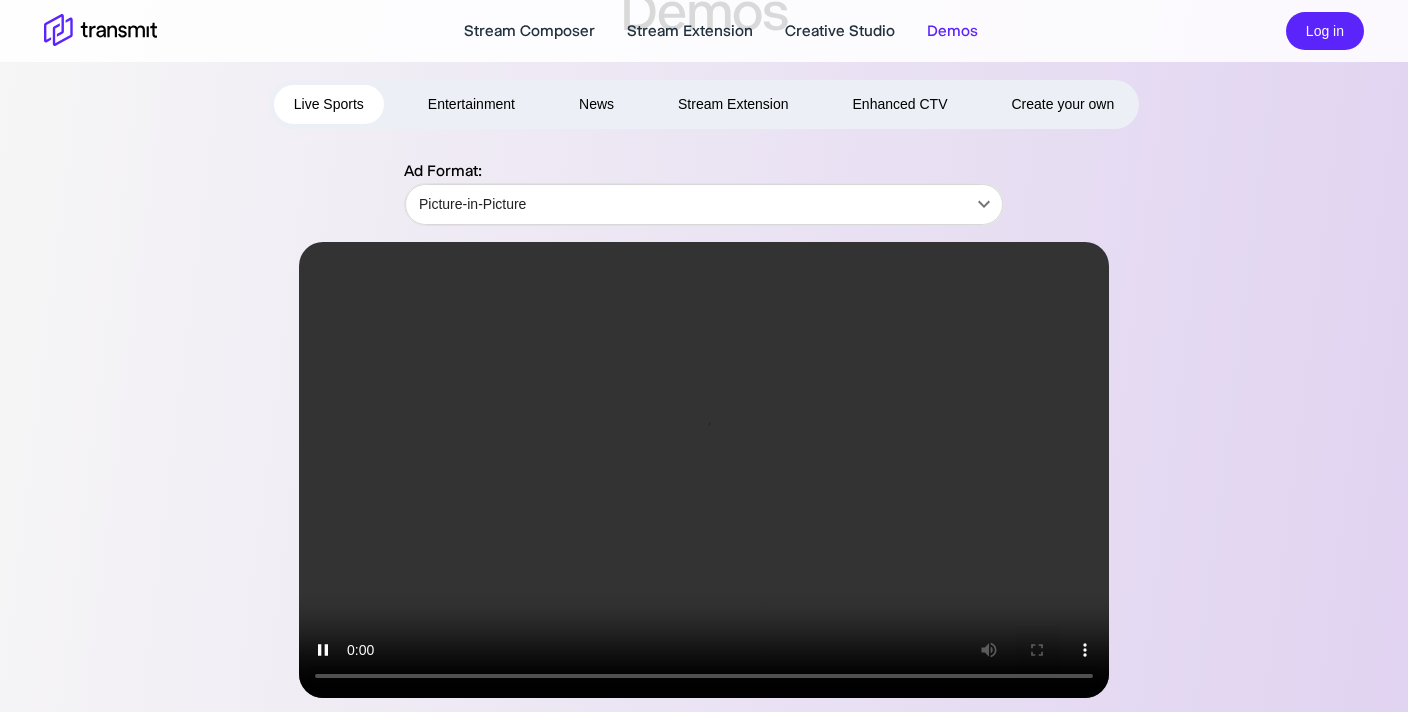 scroll, scrollTop: 87, scrollLeft: 0, axis: vertical 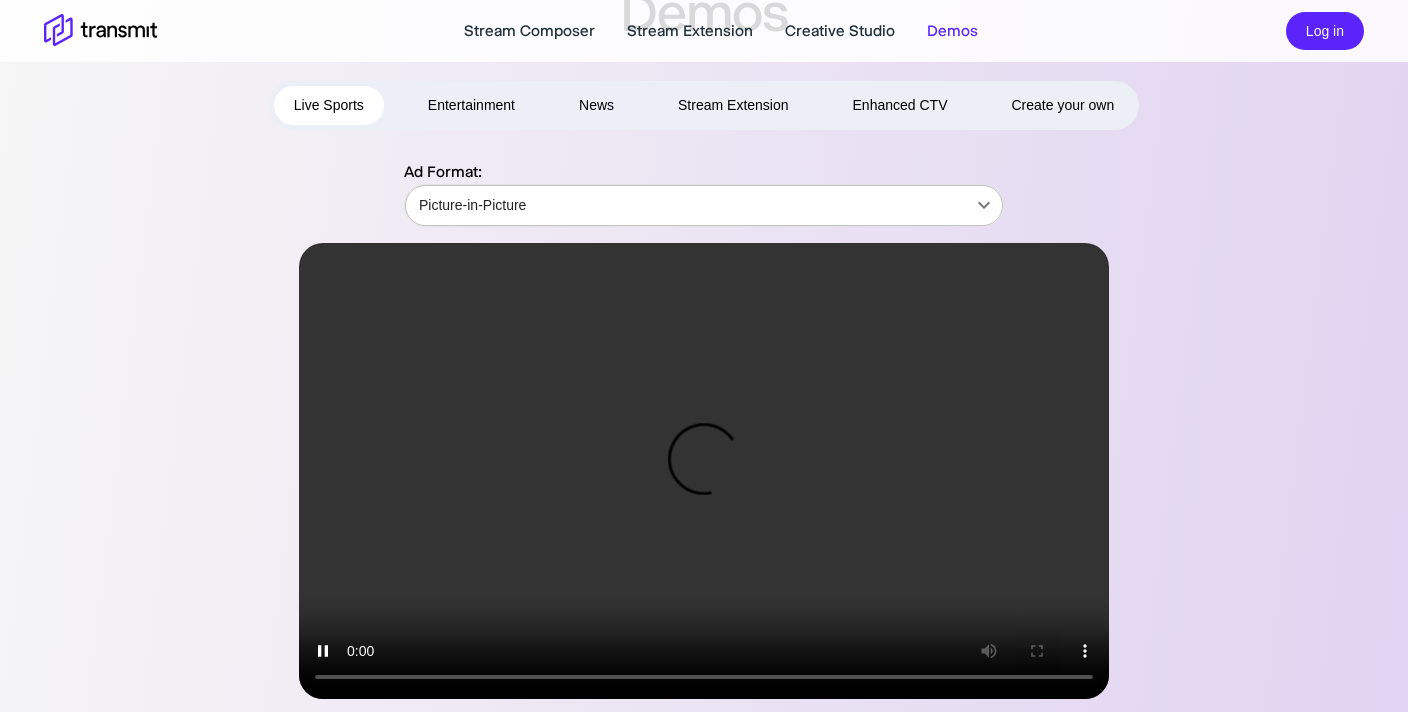 click on "Stream Composer Stream Extension Creative Studio Demos Log in Demos Live Sports Entertainment News Stream Extension Enhanced CTV Create your own Ad Format: Picture-in-Picture Picture-in-Picture ​ Product Stream Composer Stream Extension Creative Studio Demos Careers Press Request a Demo Contact Us Policies Privacy Policy Security Policy Follow Us X Instagram LinkedIn ©  2025  Transmit. All Rights Reserved. Site by   Wheelhouse." at bounding box center (704, 269) 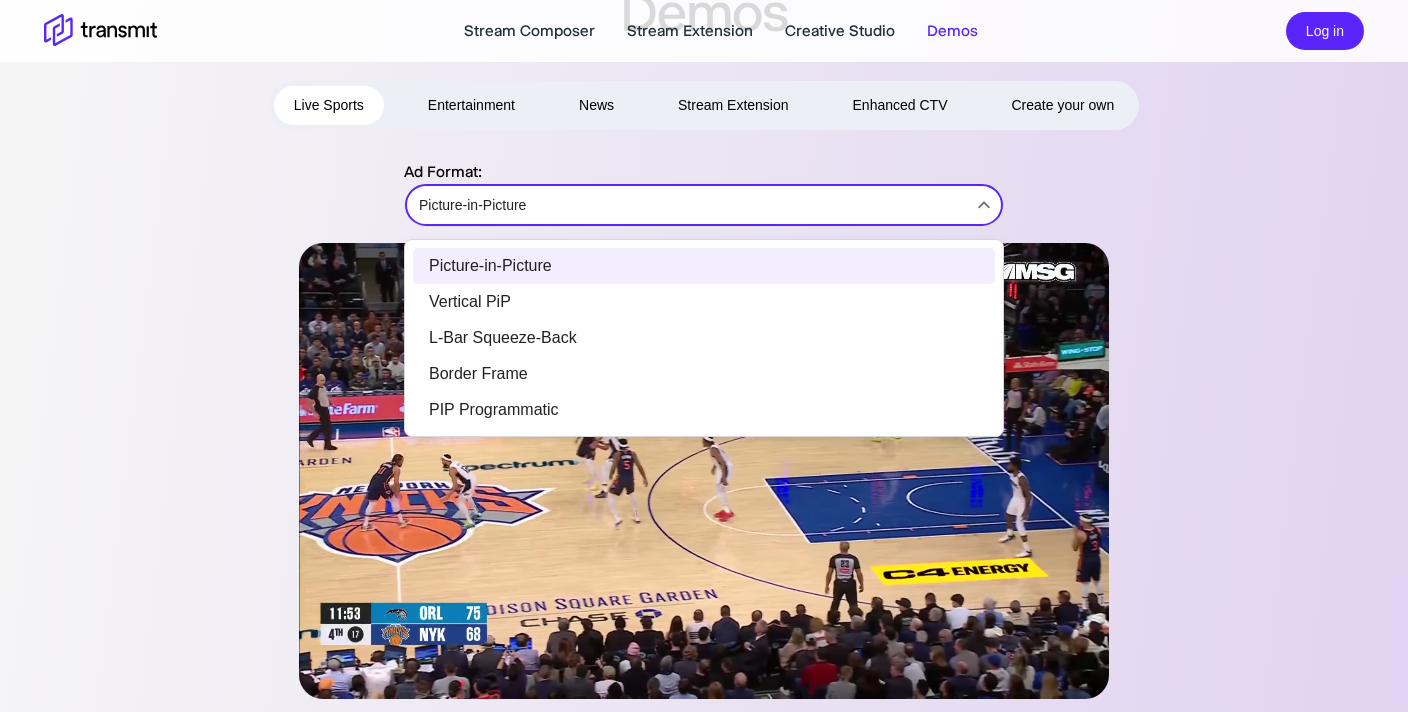 click on "PIP Programmatic" at bounding box center [704, 410] 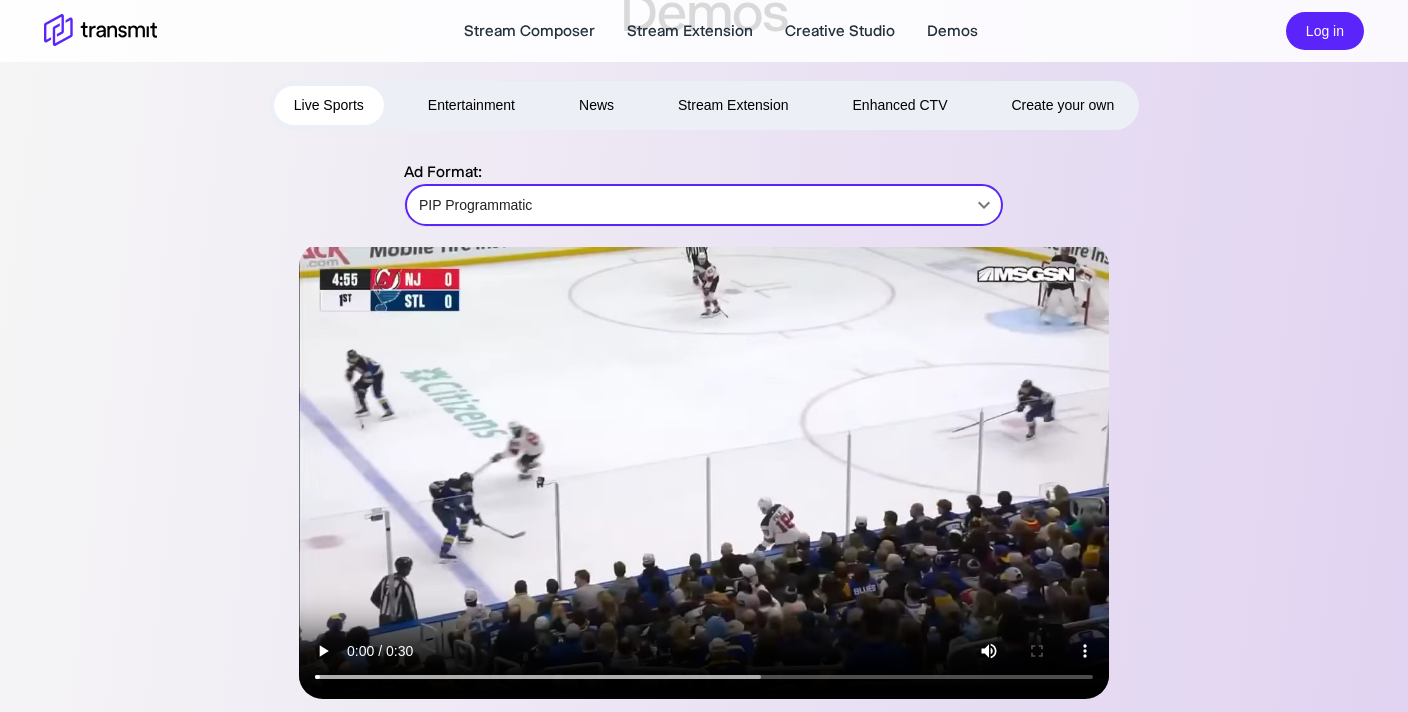 click at bounding box center [704, 471] 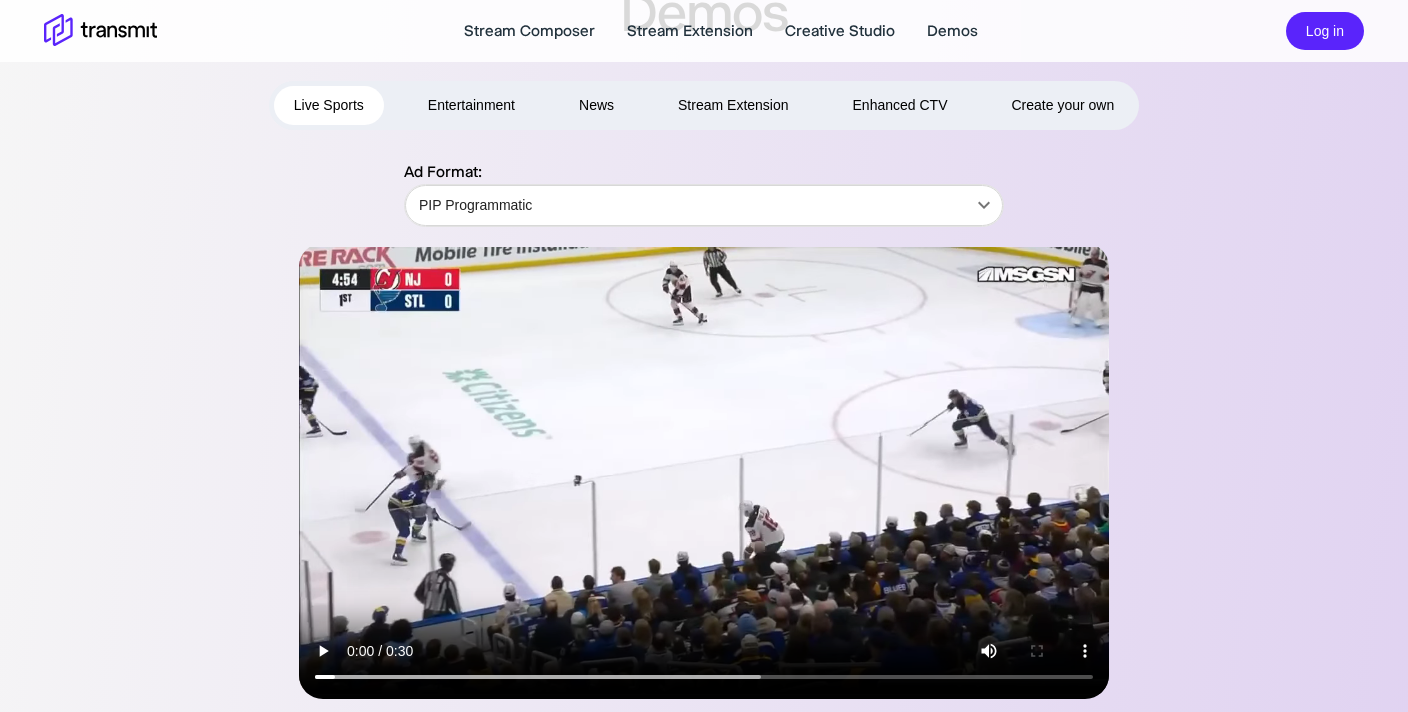 click at bounding box center [704, 471] 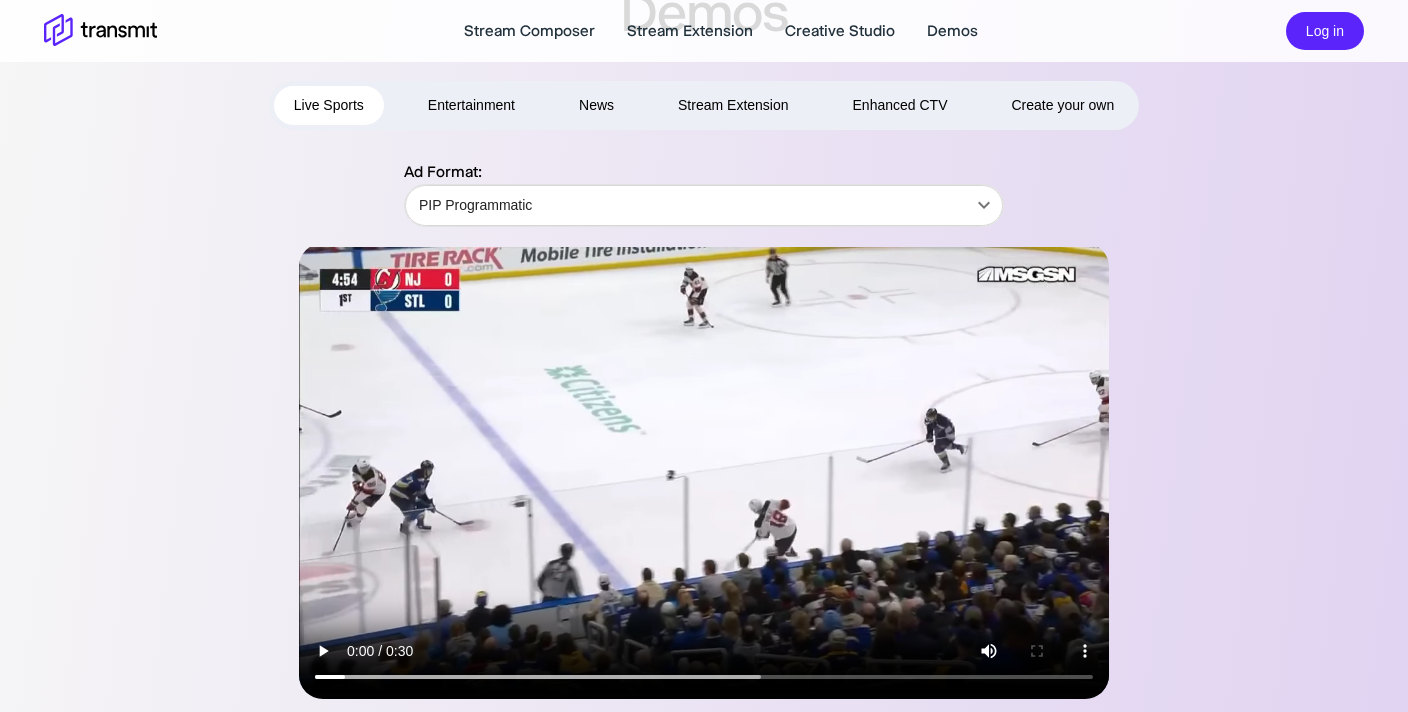 click at bounding box center (704, 471) 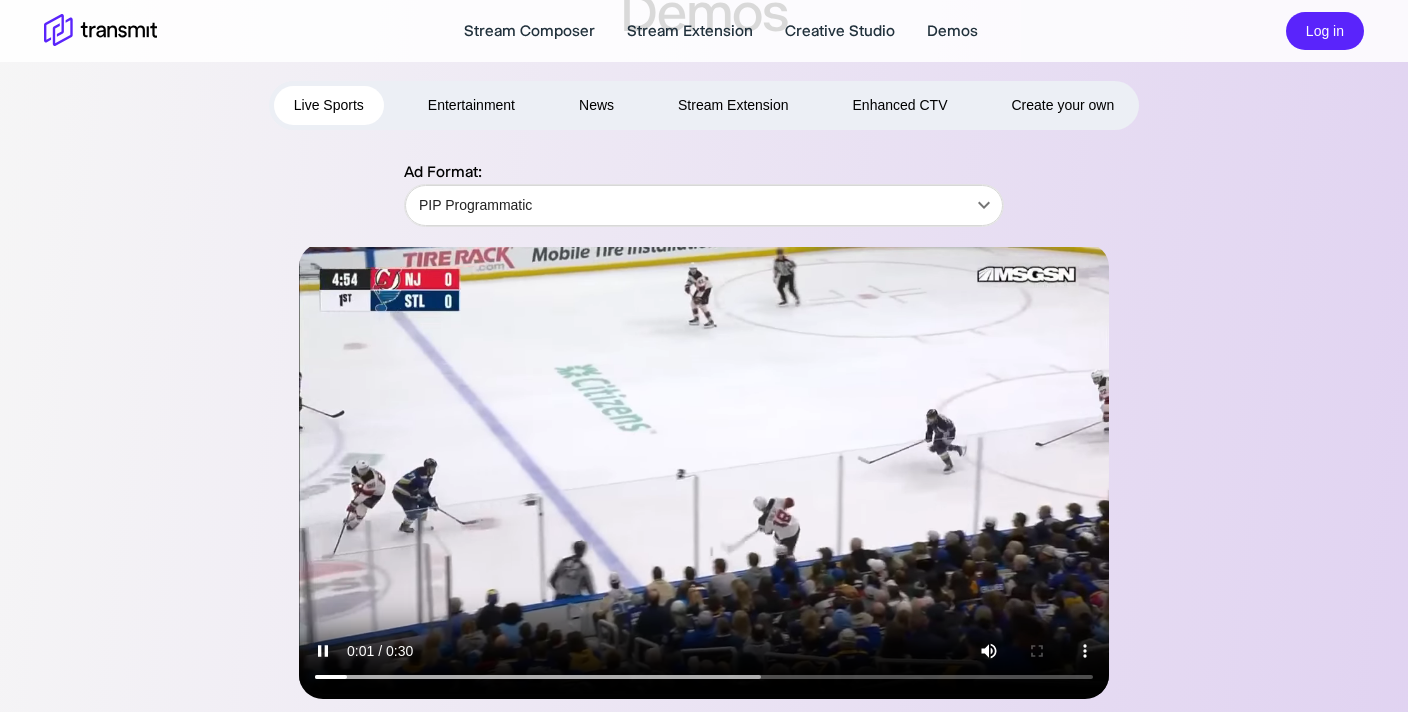 scroll, scrollTop: 149, scrollLeft: 0, axis: vertical 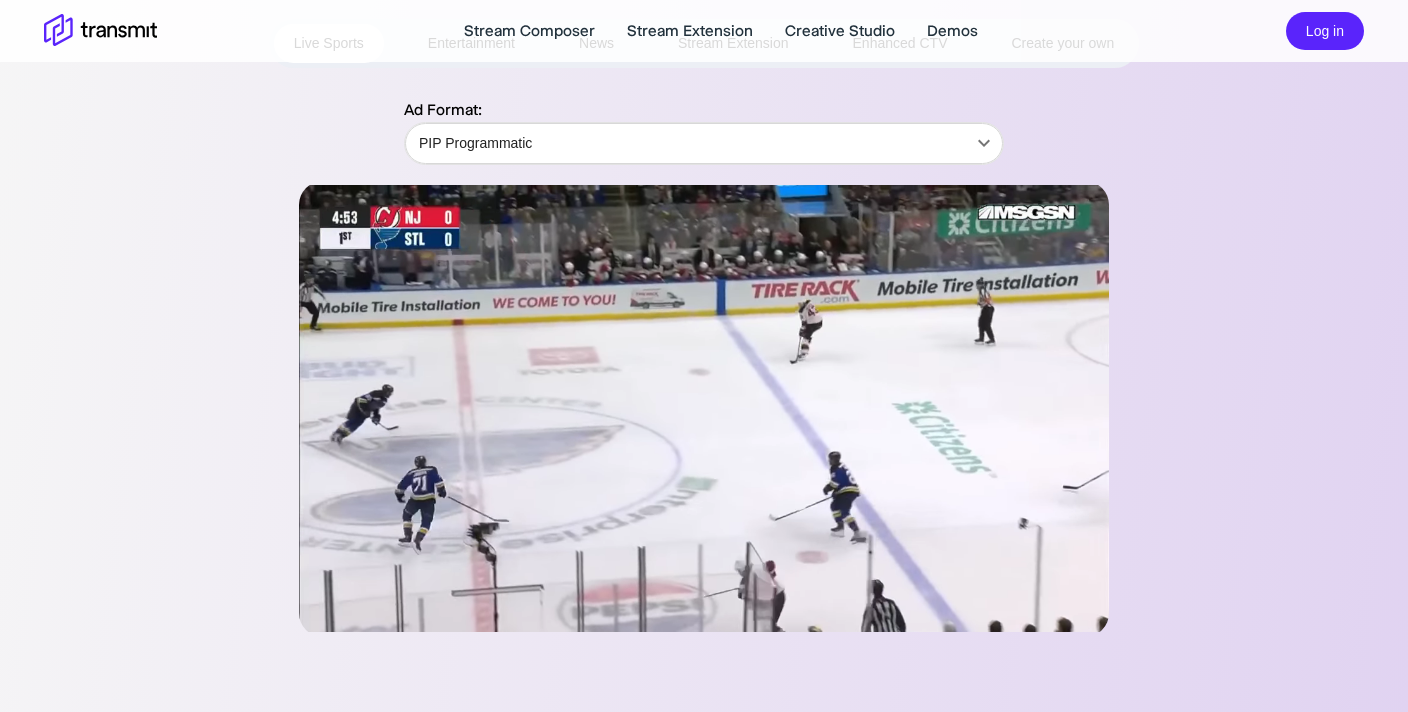 click at bounding box center (704, 409) 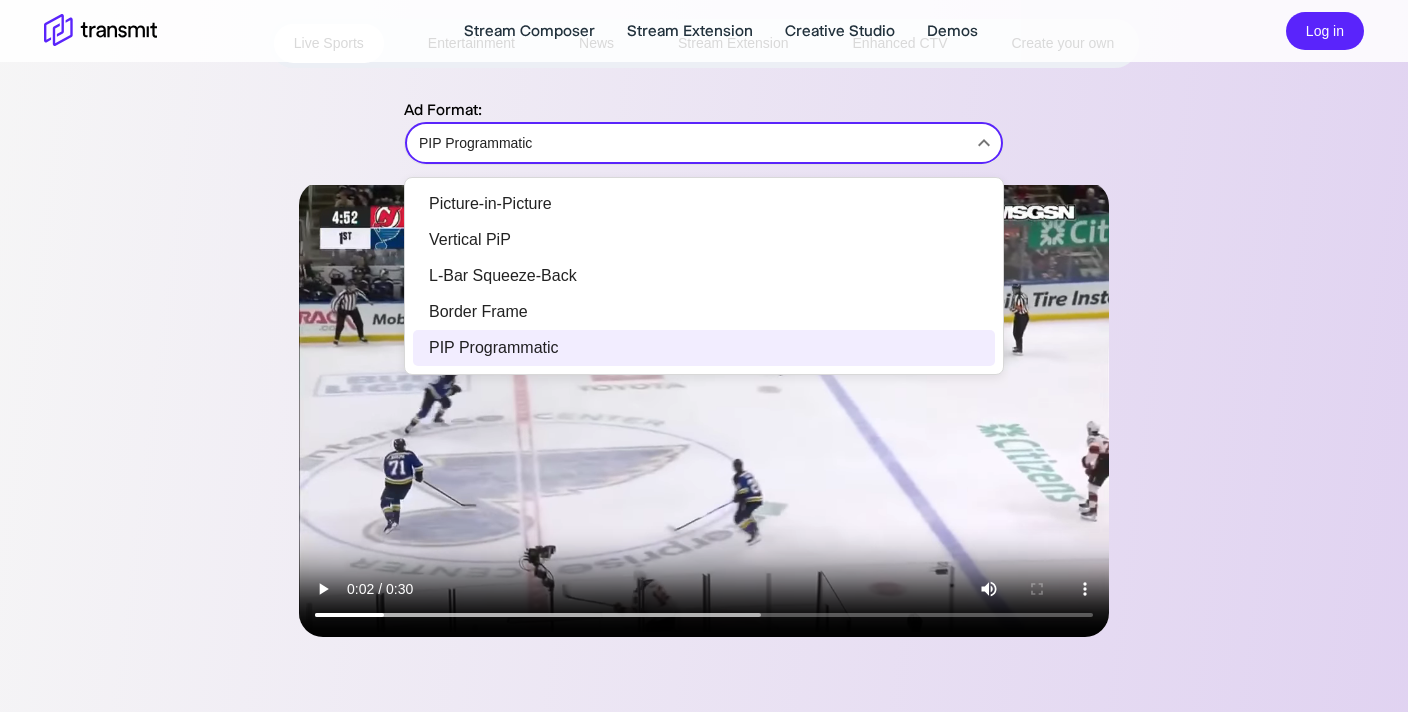 click on "Stream Composer Stream Extension Creative Studio Demos Log in Demos Live Sports Entertainment News Stream Extension Enhanced CTV Create your own Ad Format: PIP Programmatic PIP Programmatic ​ Product Stream Composer Stream Extension Creative Studio Demos Careers Press Request a Demo Contact Us Policies Privacy Policy Security Policy Follow Us X Instagram LinkedIn ©  [YEAR]  Transmit. All Rights Reserved. Site by   Wheelhouse.
Picture-in-Picture Vertical PiP L-Bar Squeeze-Back Border Frame PIP Programmatic" at bounding box center [704, 207] 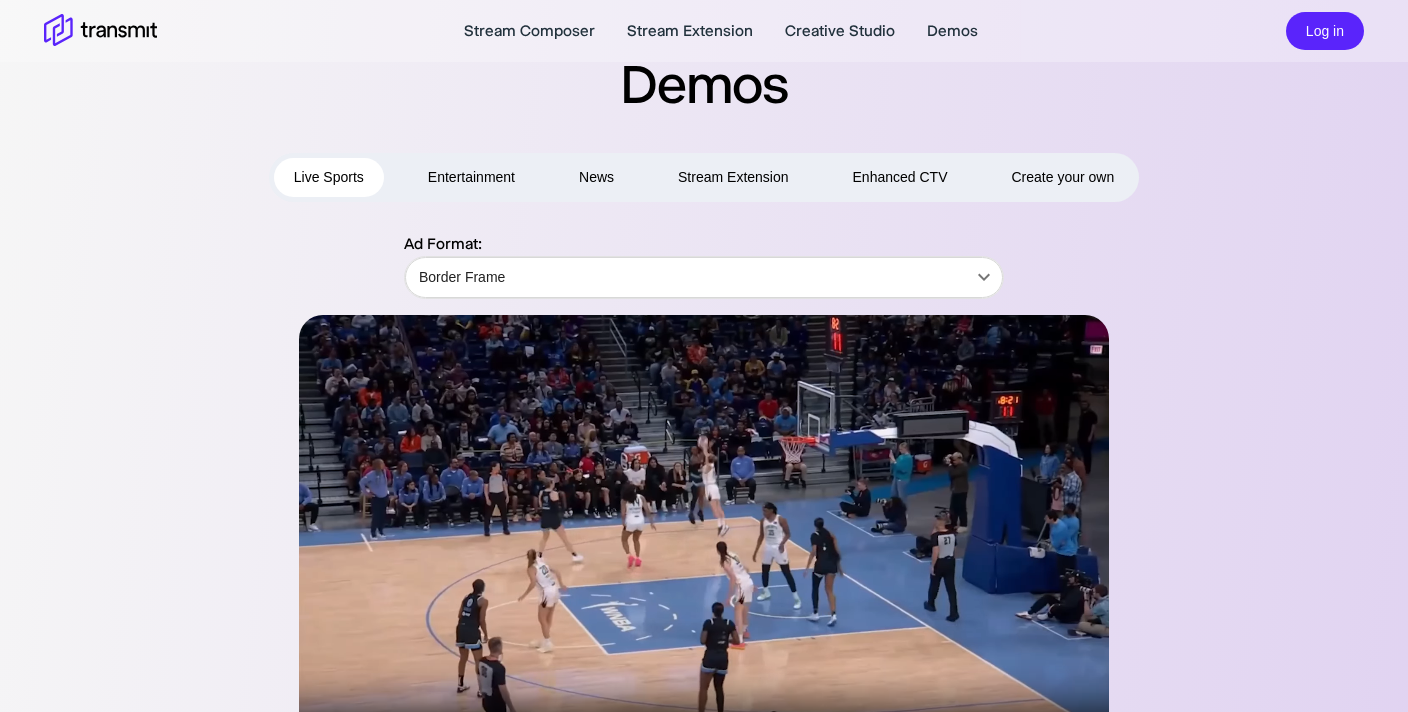 click on "Entertainment" at bounding box center [471, 177] 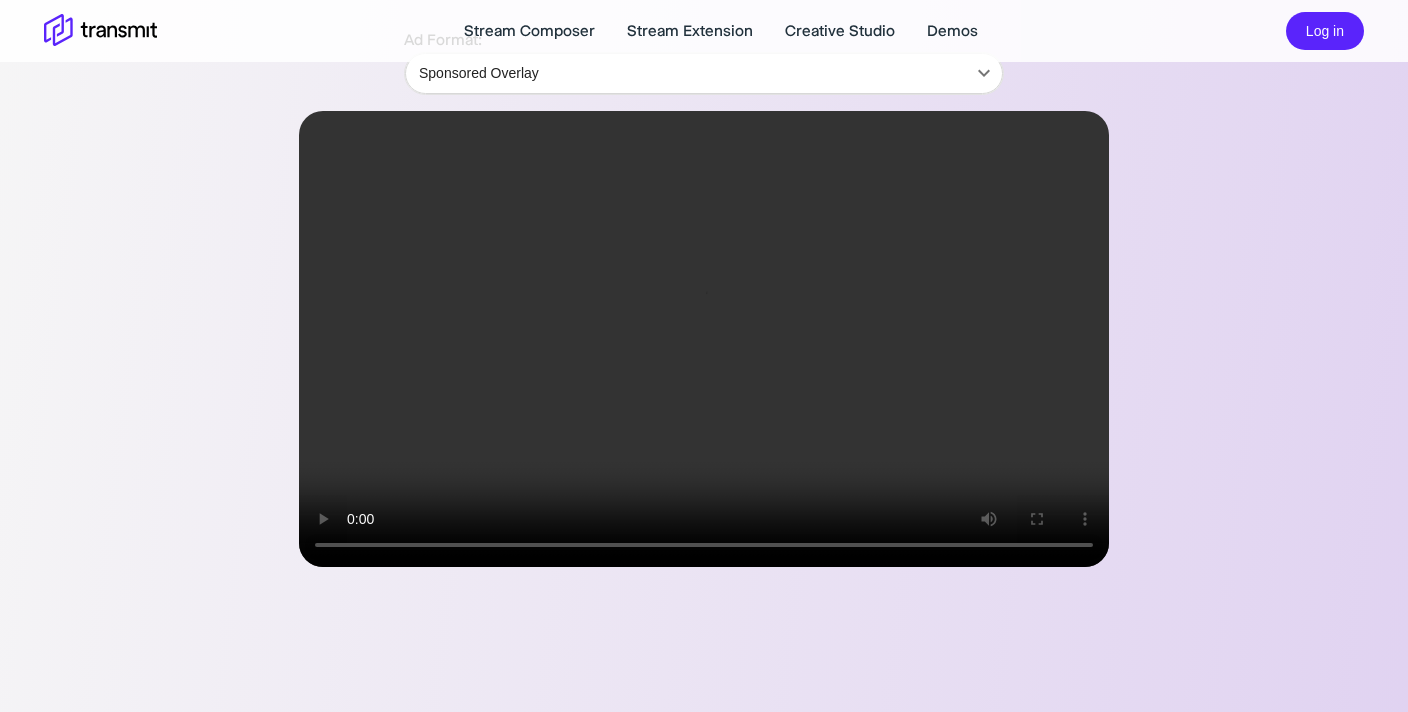 scroll, scrollTop: 220, scrollLeft: 0, axis: vertical 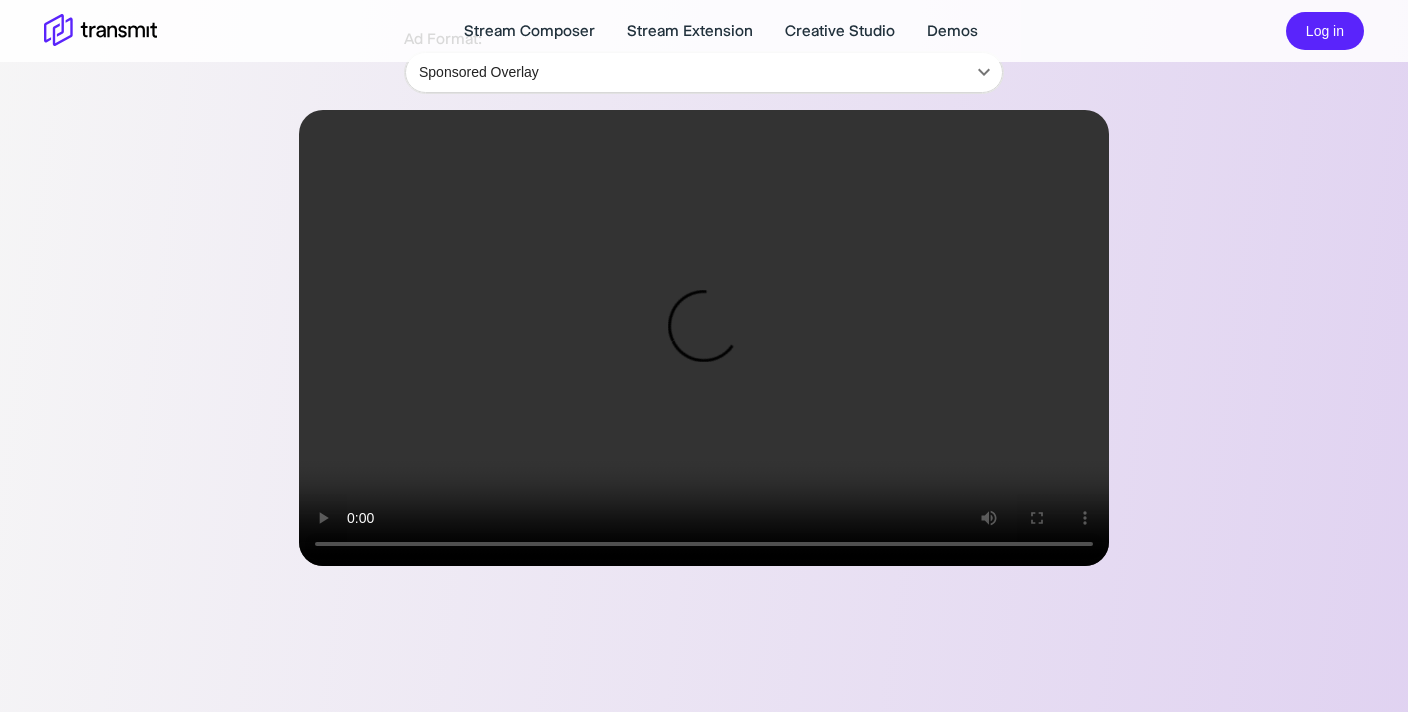 drag, startPoint x: 520, startPoint y: 545, endPoint x: 677, endPoint y: 549, distance: 157.05095 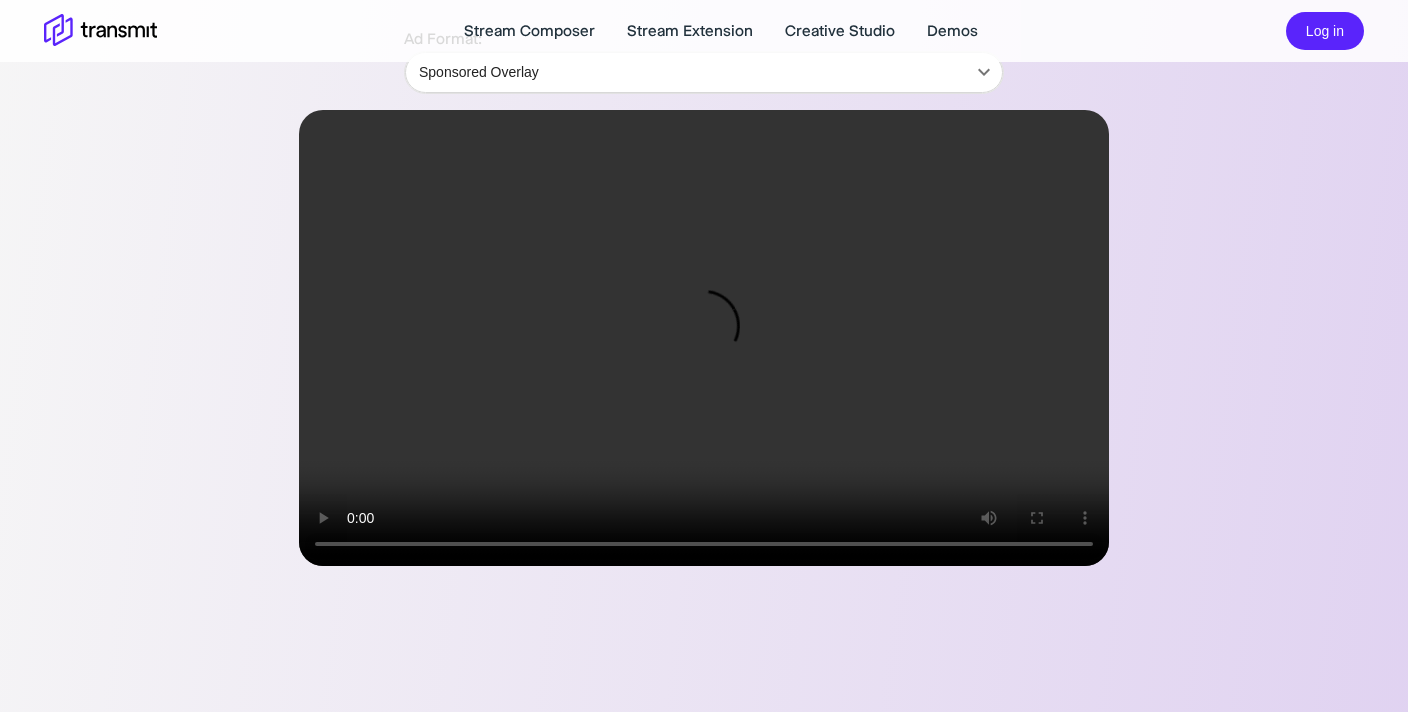 click at bounding box center [704, 338] 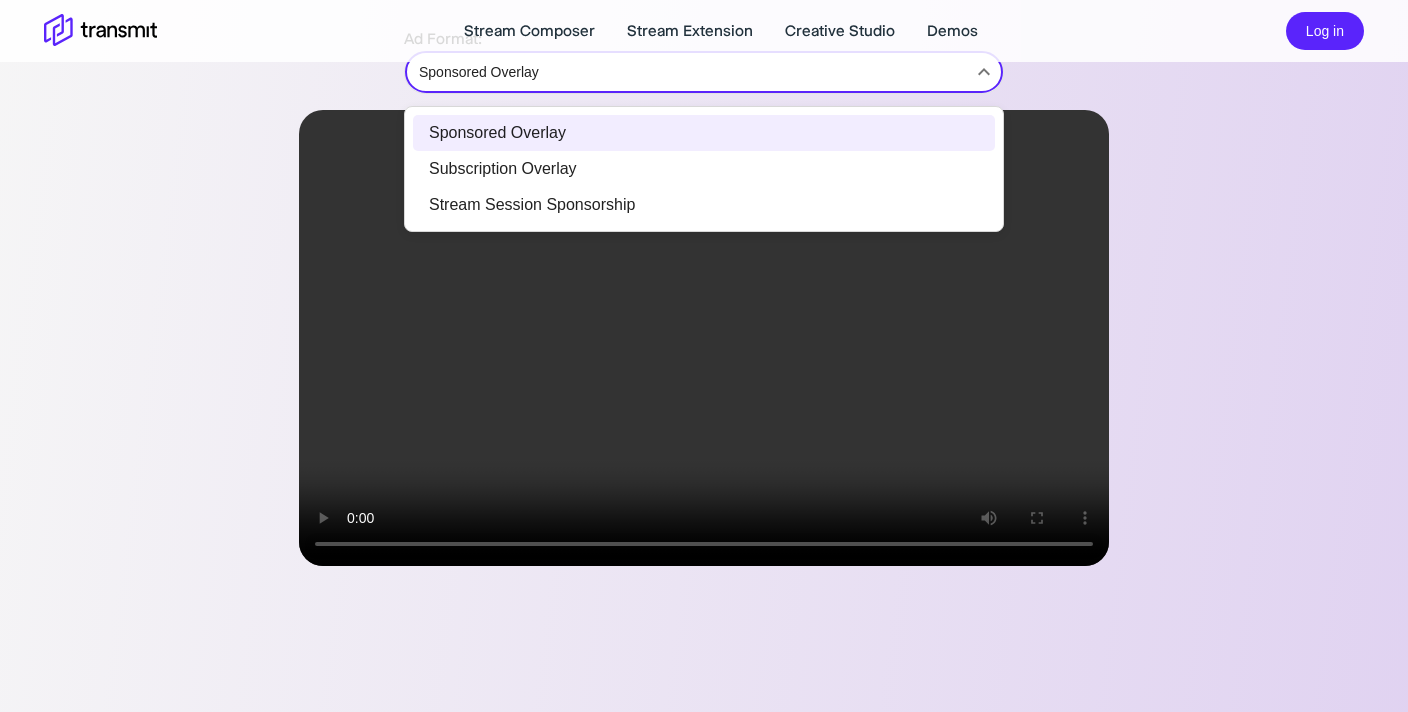 click on "Stream Composer Stream Extension Creative Studio Demos Log in Demos Live Sports Entertainment News Stream Extension Enhanced CTV Create your own Ad Format: Sponsored Overlay Sponsored Overlay ​ Product Stream Composer Stream Extension Creative Studio Demos Careers Press Request a Demo Contact Us Policies Privacy Policy Security Policy Follow Us X Instagram LinkedIn ©  2025  Transmit. All Rights Reserved. Site by   Wheelhouse.
Sponsored Overlay Subscription Overlay Stream Session Sponsorship" at bounding box center (704, 136) 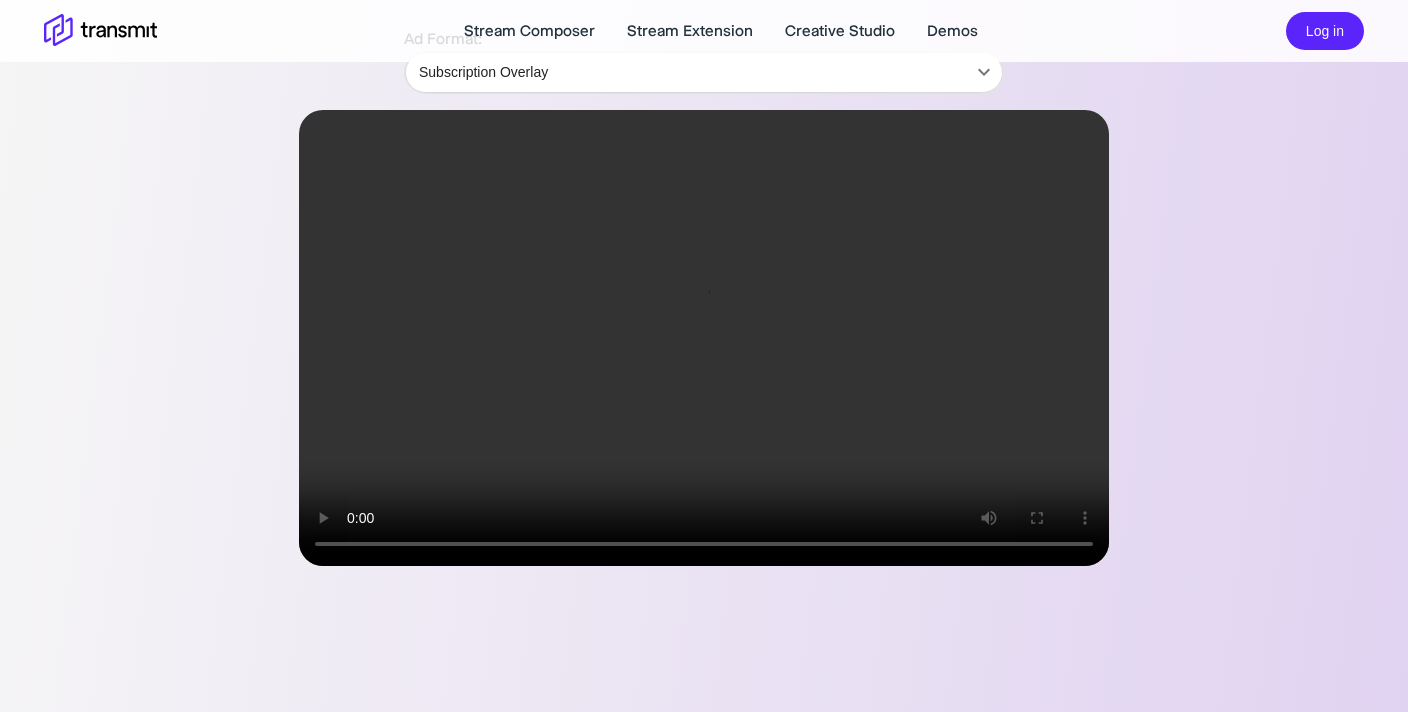 drag, startPoint x: 663, startPoint y: 538, endPoint x: 607, endPoint y: 542, distance: 56.142673 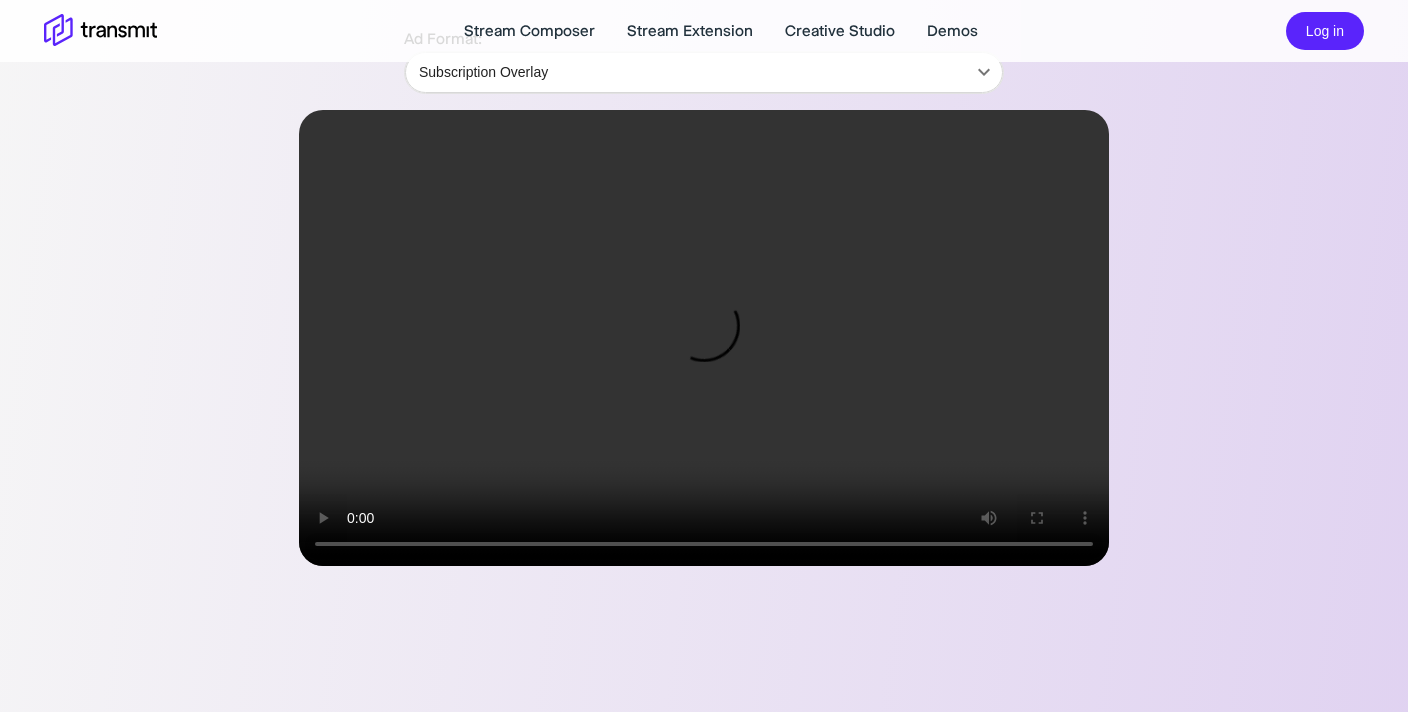 click at bounding box center (704, 338) 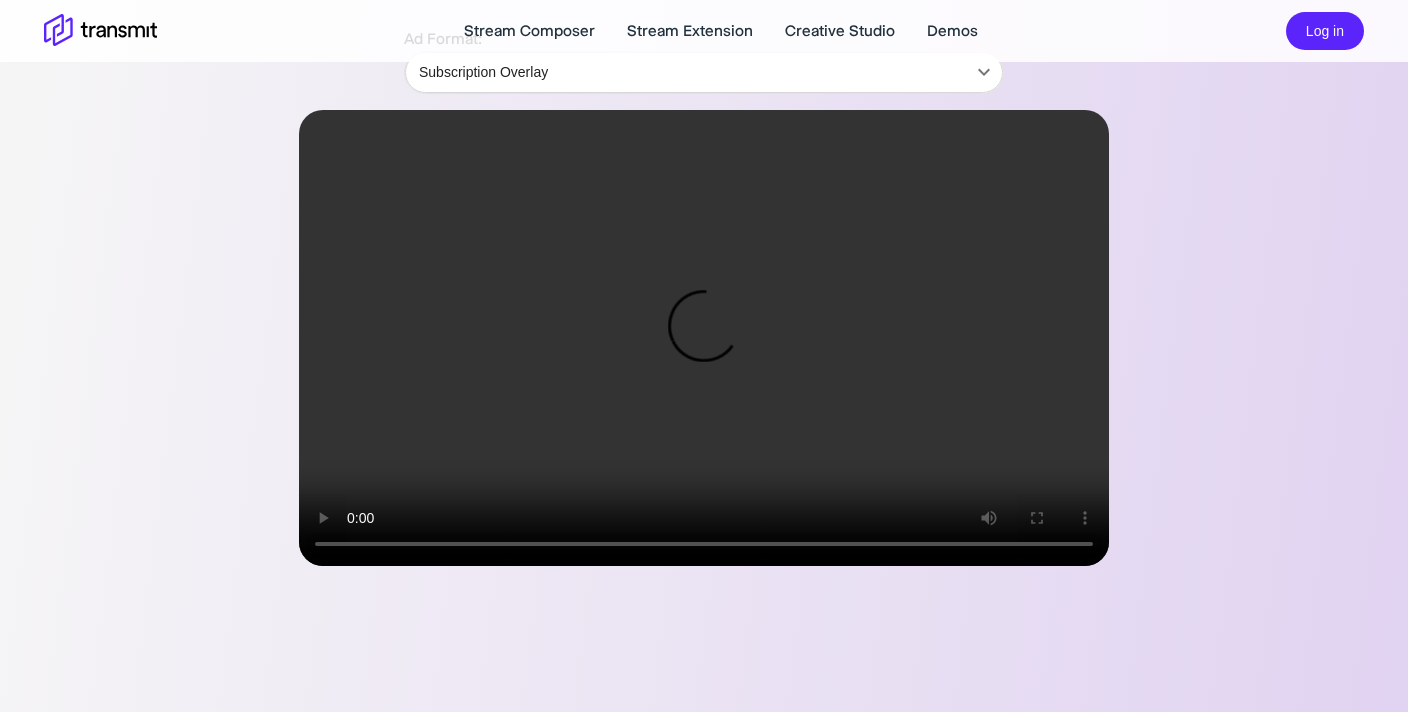 click at bounding box center [704, 338] 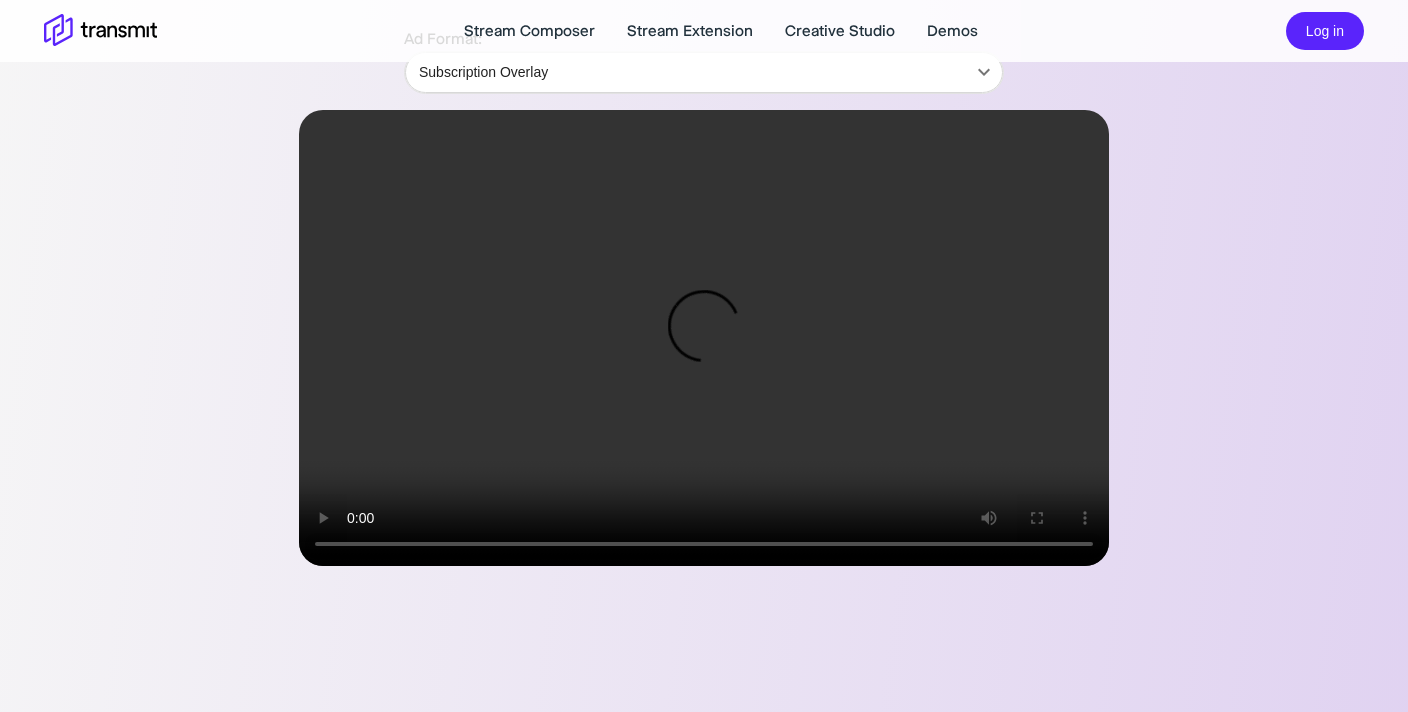 click at bounding box center [704, 338] 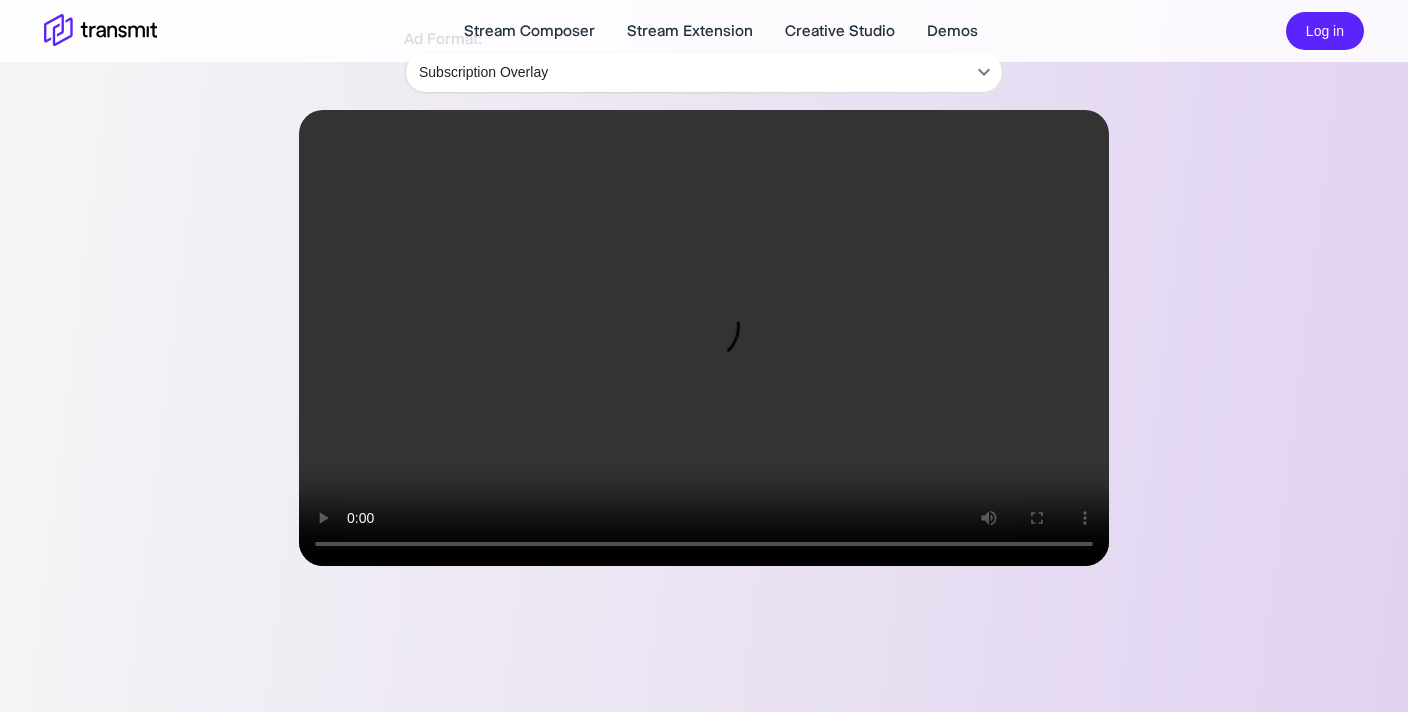 click at bounding box center [704, 338] 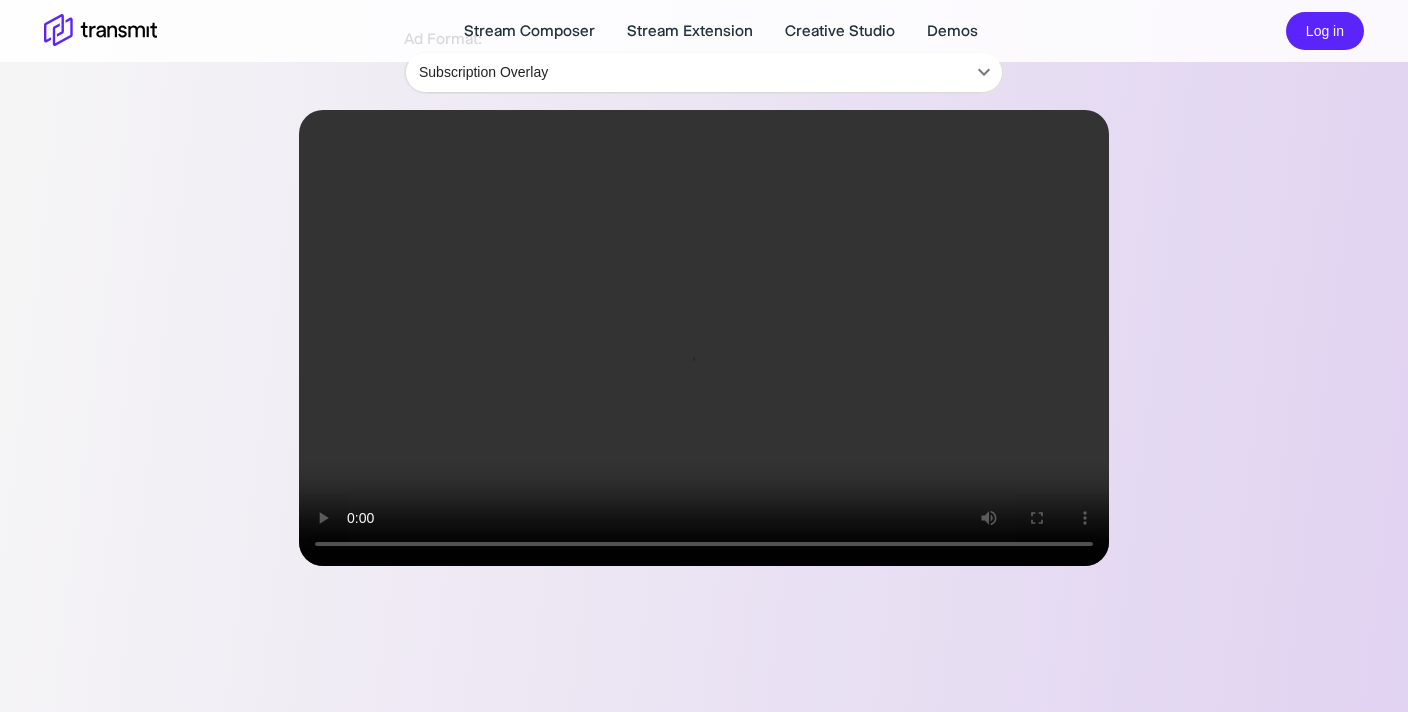 click on "Stream Composer Stream Extension Creative Studio Demos Log in Demos Live Sports Entertainment News Stream Extension Enhanced CTV Create your own Ad Format: Subscription Overlay Subscription Overlay ​ Product Stream Composer Stream Extension Creative Studio Demos Careers Press Request a Demo Contact Us Policies Privacy Policy Security Policy Follow Us X Instagram LinkedIn ©  [YEAR]  Transmit. All Rights Reserved. Site by   Wheelhouse." at bounding box center (704, 369) 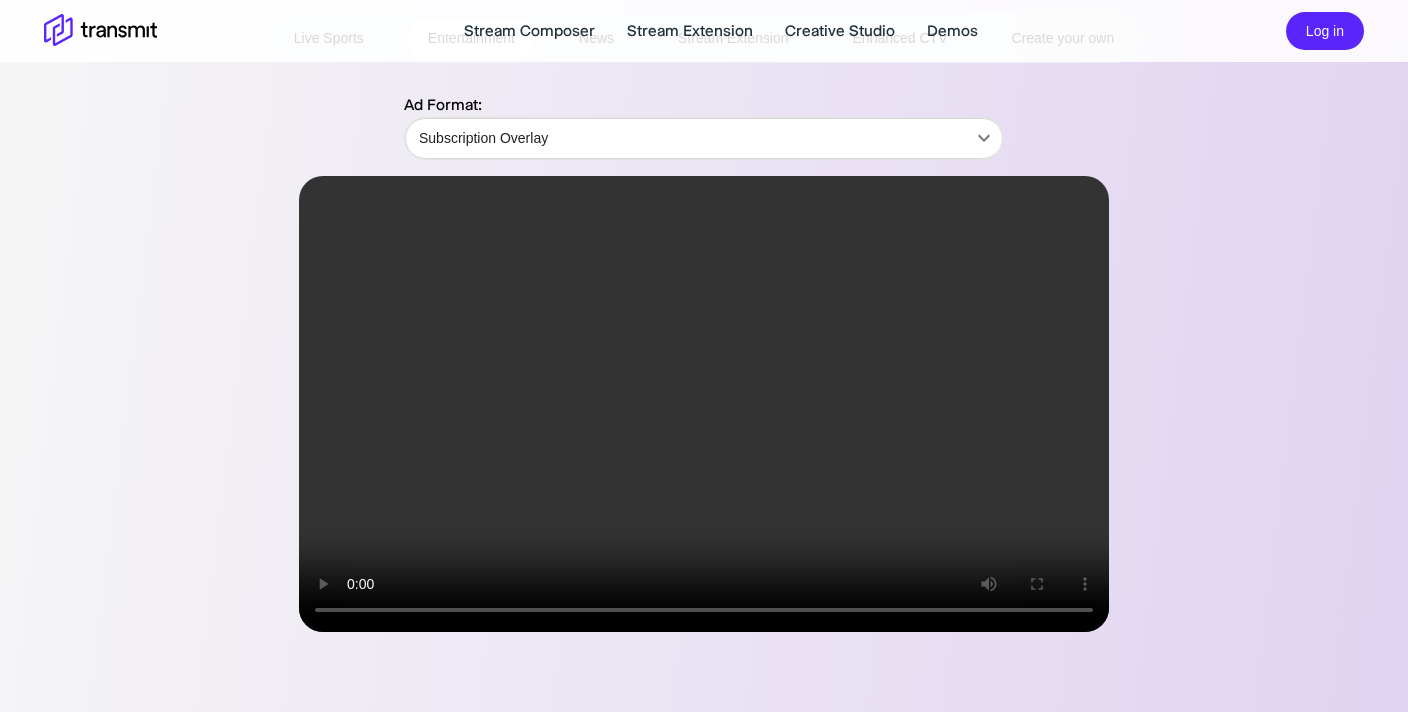 scroll, scrollTop: 146, scrollLeft: 0, axis: vertical 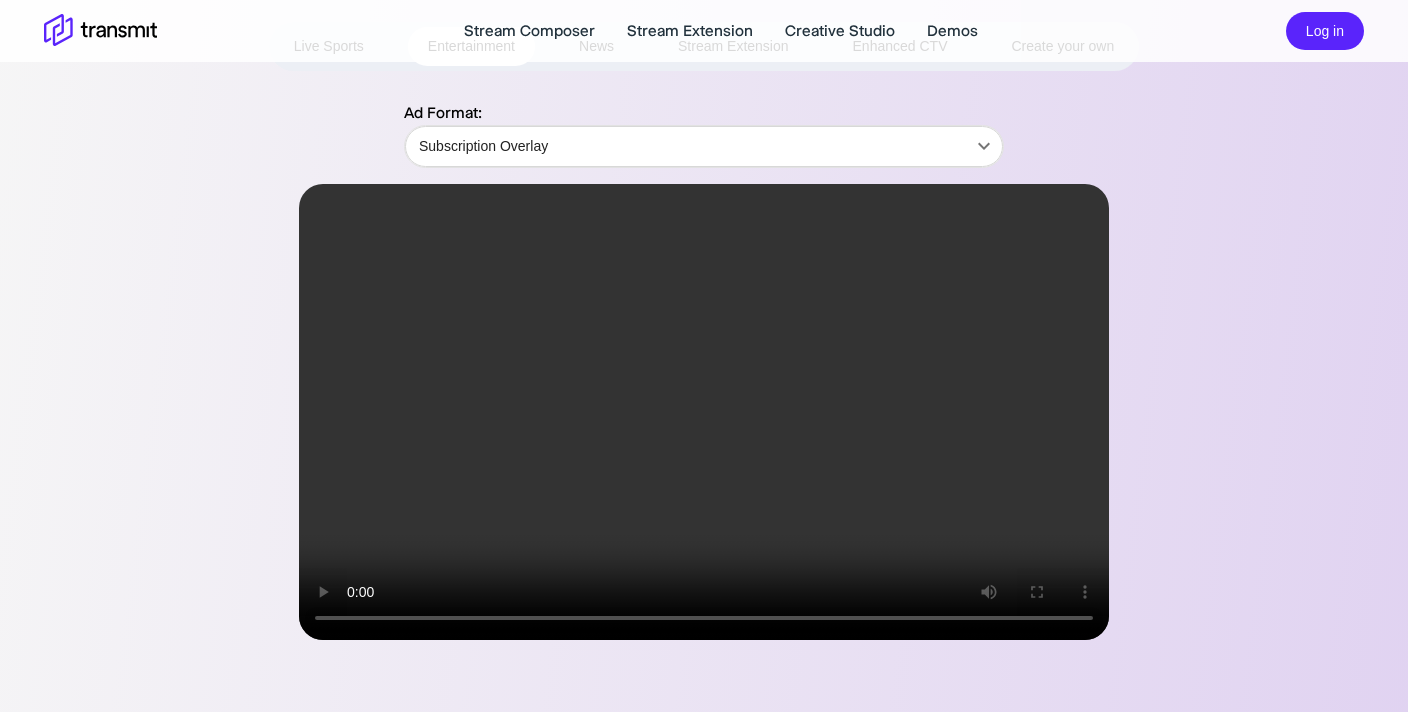 drag, startPoint x: 763, startPoint y: 612, endPoint x: 485, endPoint y: 590, distance: 278.86914 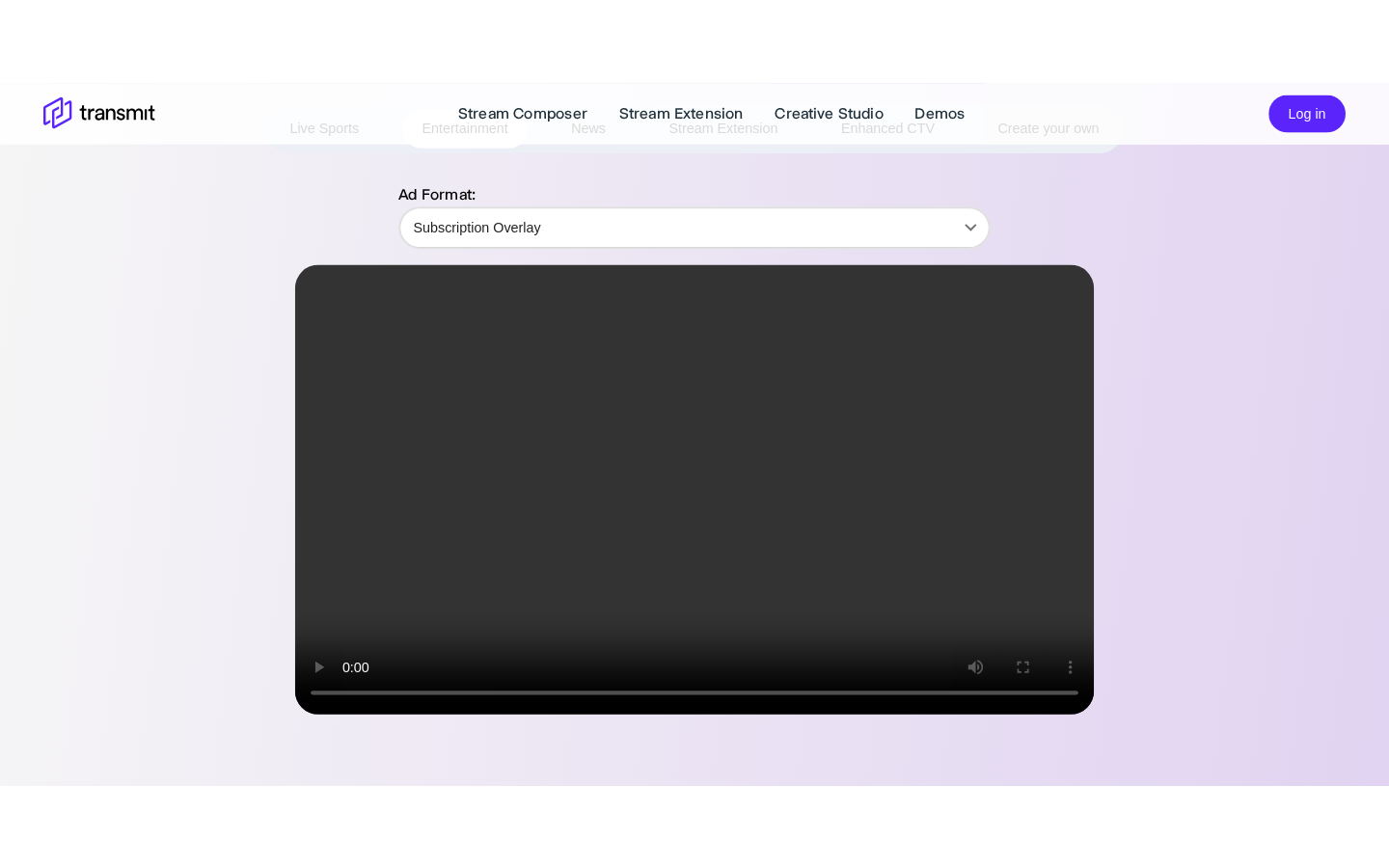 scroll, scrollTop: 0, scrollLeft: 0, axis: both 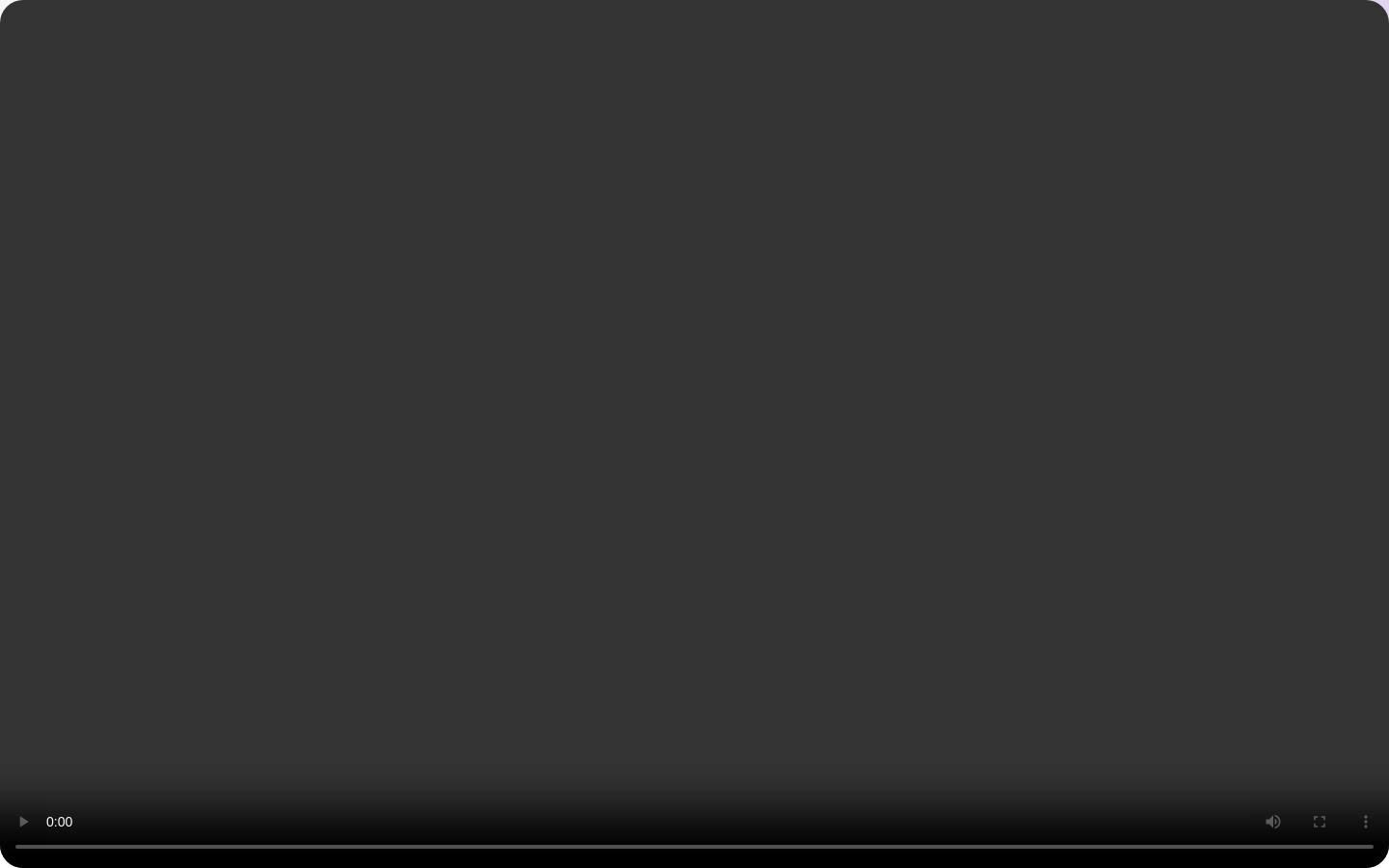 drag, startPoint x: 686, startPoint y: 821, endPoint x: 627, endPoint y: 820, distance: 59.008474 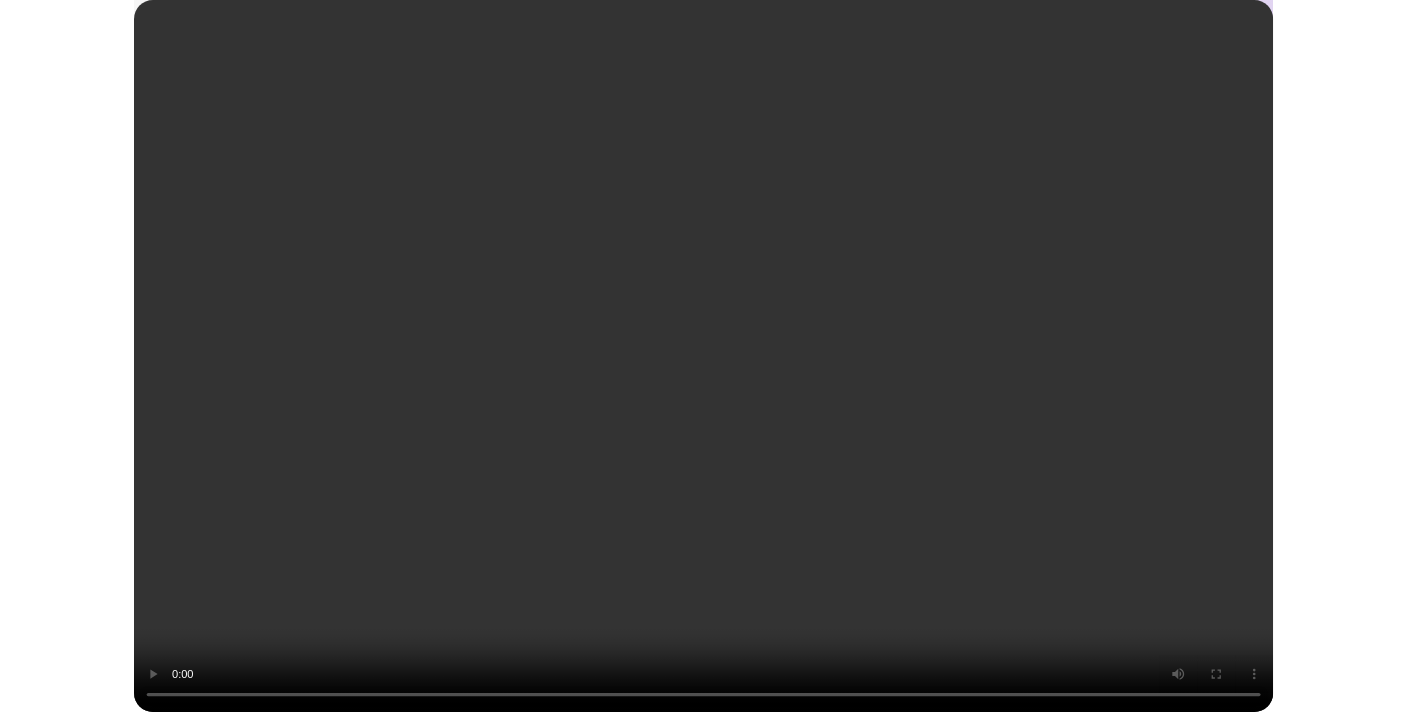 scroll, scrollTop: 146, scrollLeft: 0, axis: vertical 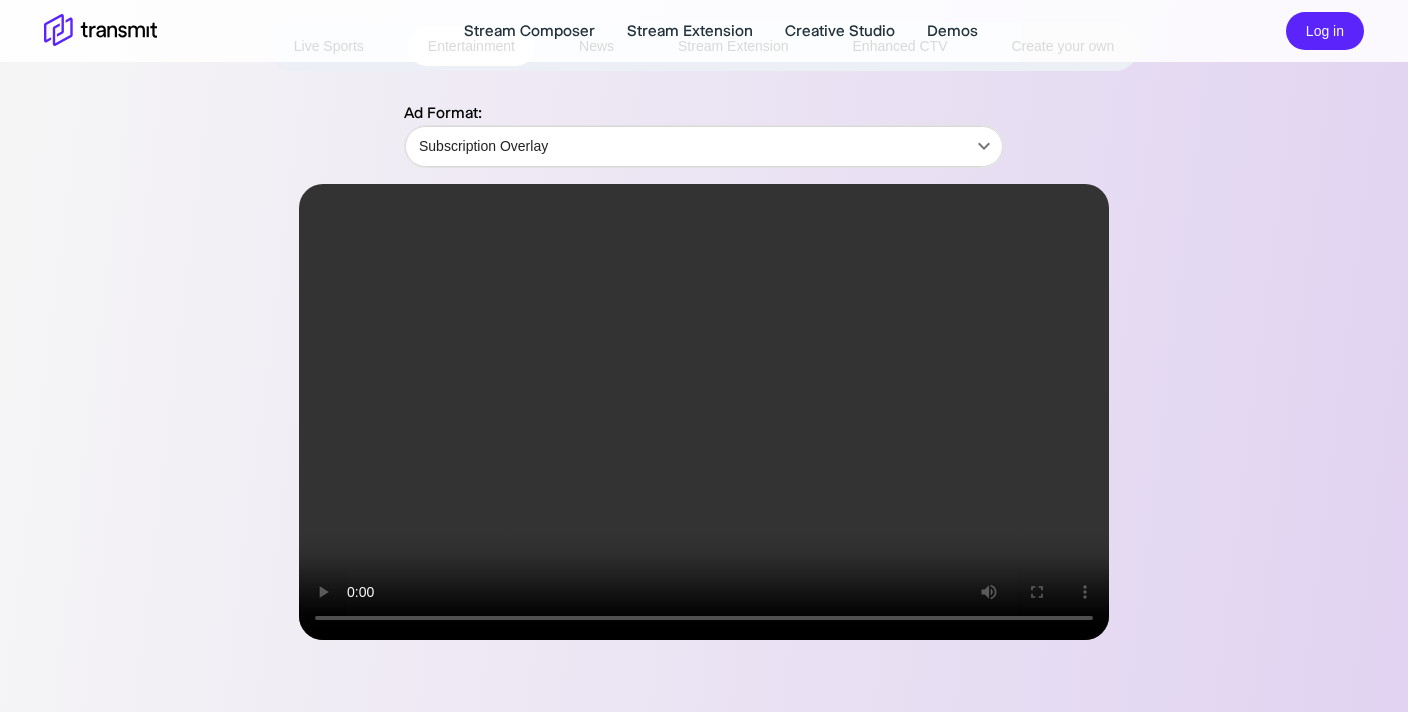 click on "Ad Format: Subscription Overlay Subscription Overlay ​" at bounding box center [704, 370] 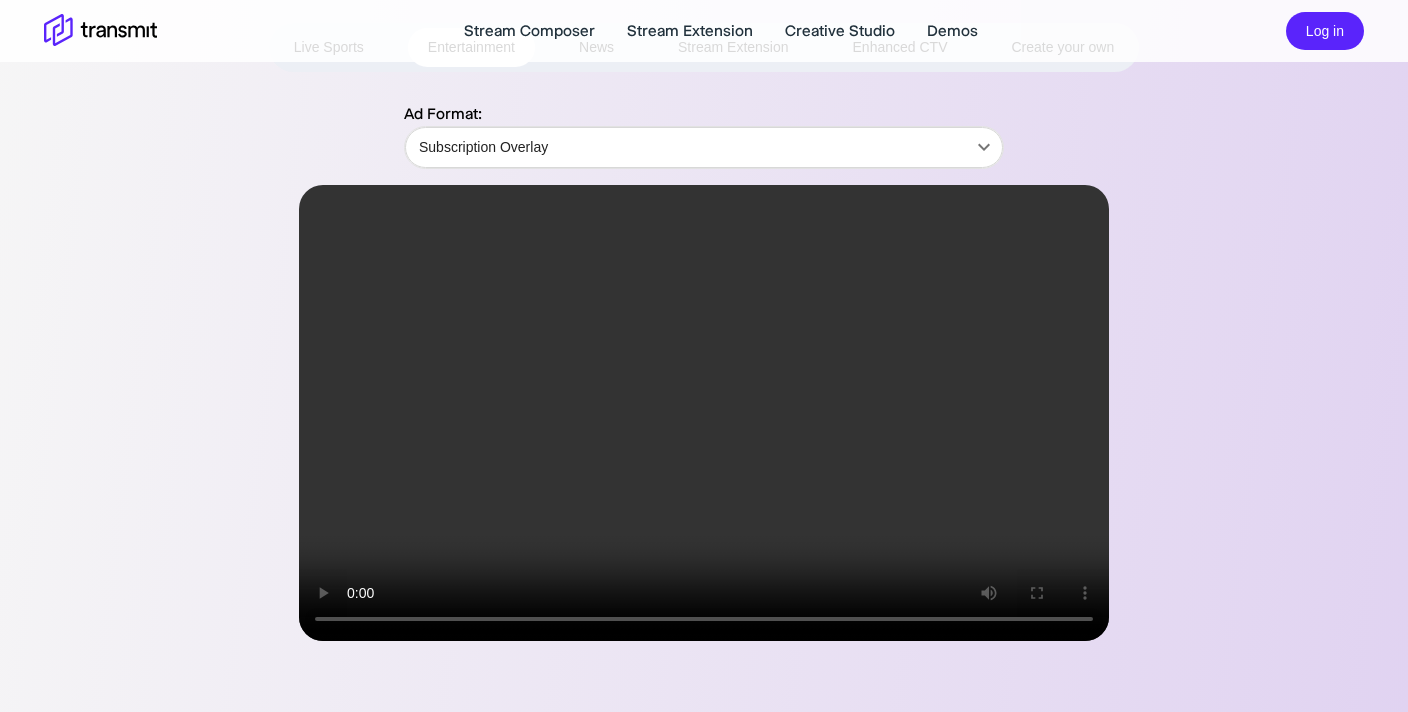 scroll, scrollTop: 147, scrollLeft: 0, axis: vertical 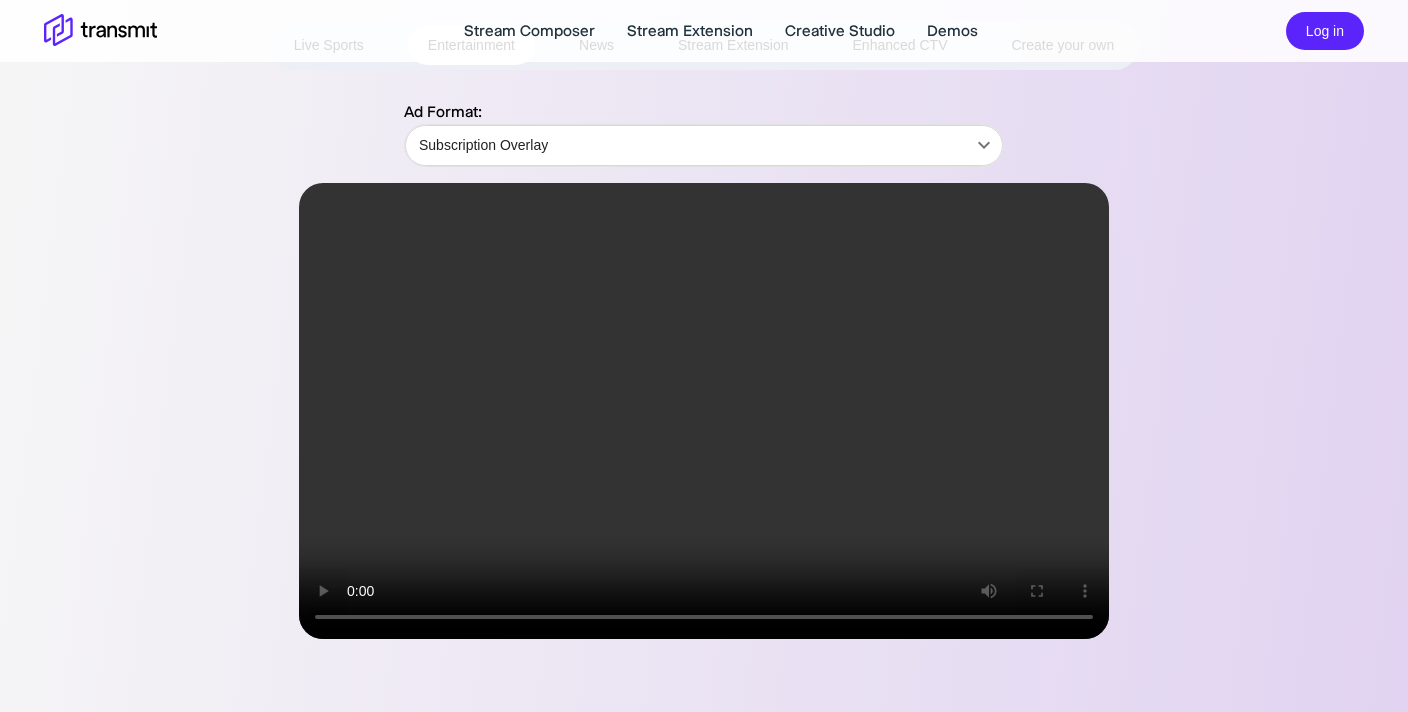 click at bounding box center [704, 411] 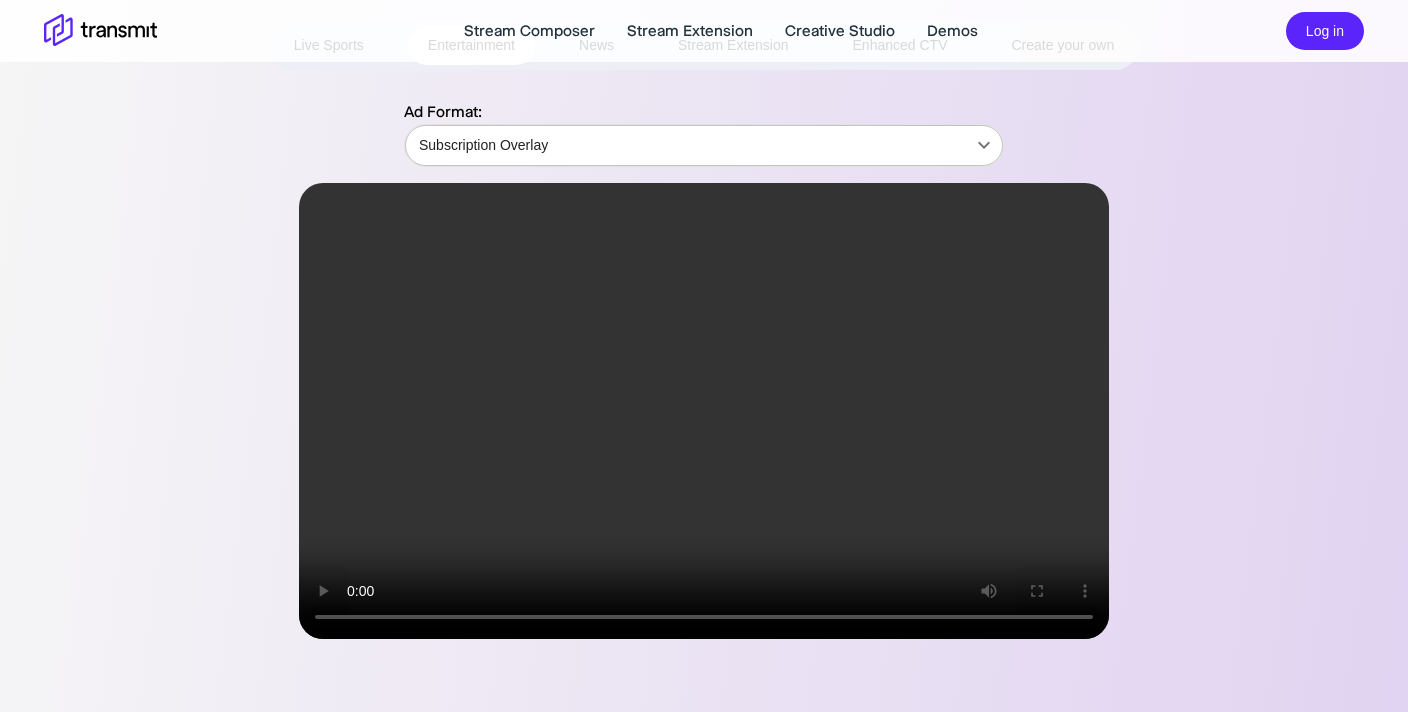click on "Stream Composer Stream Extension Creative Studio Demos Log in Demos Live Sports Entertainment News Stream Extension Enhanced CTV Create your own Ad Format: Subscription Overlay Subscription Overlay ​ Product Stream Composer Stream Extension Creative Studio Demos Careers Press Request a Demo Contact Us Policies Privacy Policy Security Policy Follow Us X Instagram LinkedIn ©  [YEAR]  Transmit. All Rights Reserved. Site by   Wheelhouse." at bounding box center [704, 209] 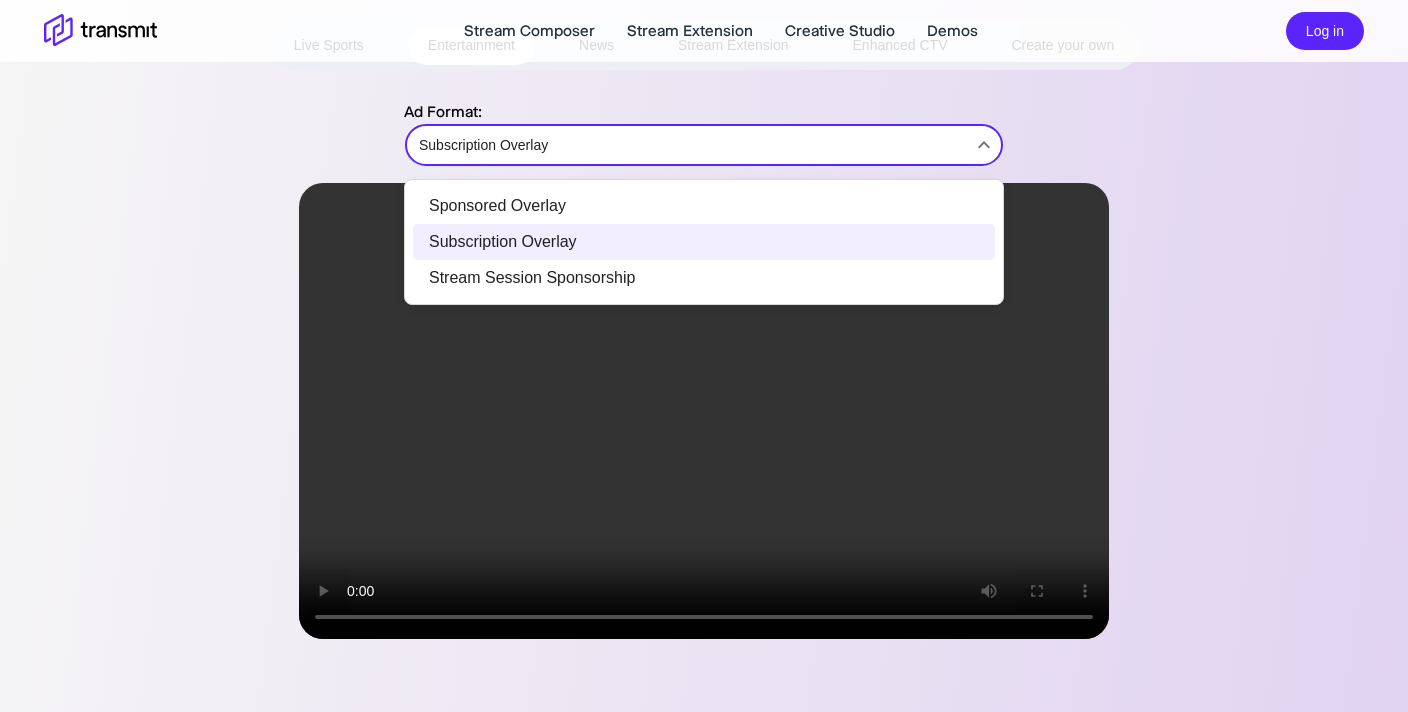 click on "Stream Session Sponsorship" at bounding box center (704, 278) 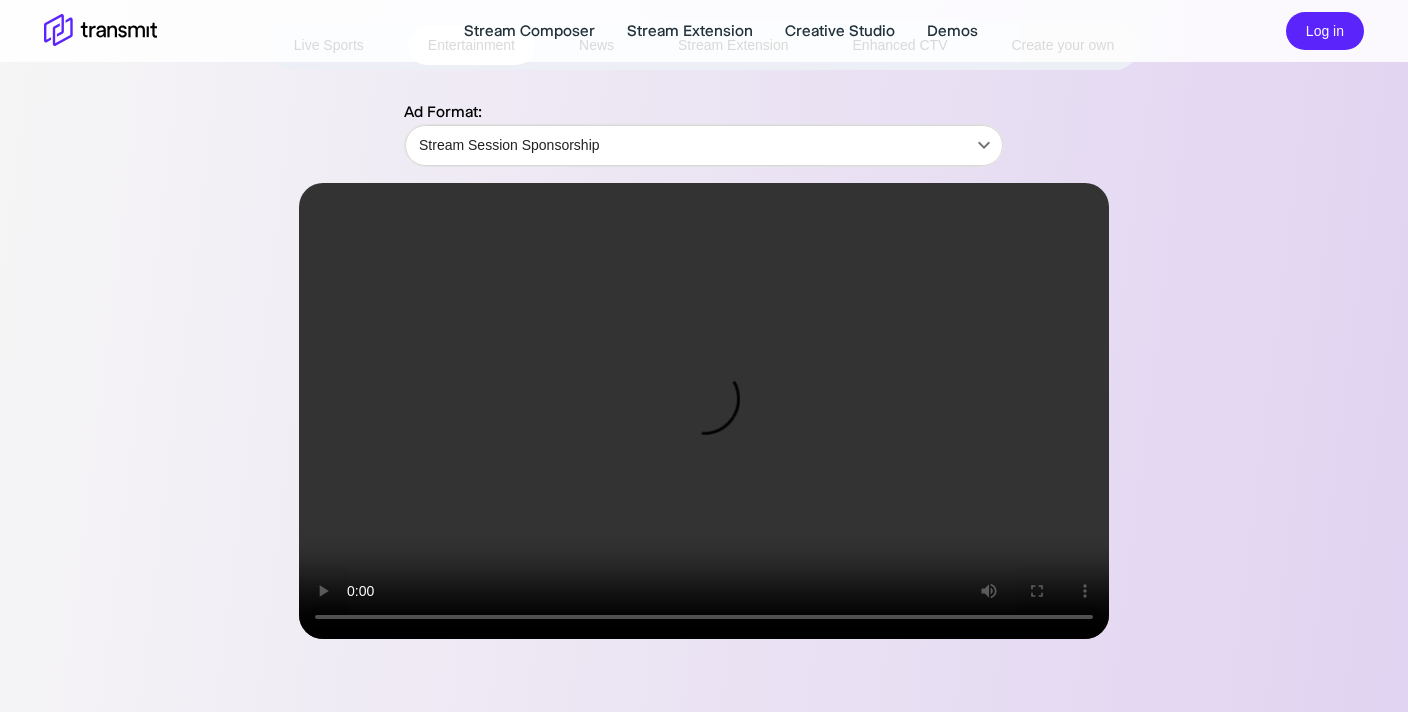 drag, startPoint x: 648, startPoint y: 610, endPoint x: 753, endPoint y: 609, distance: 105.00476 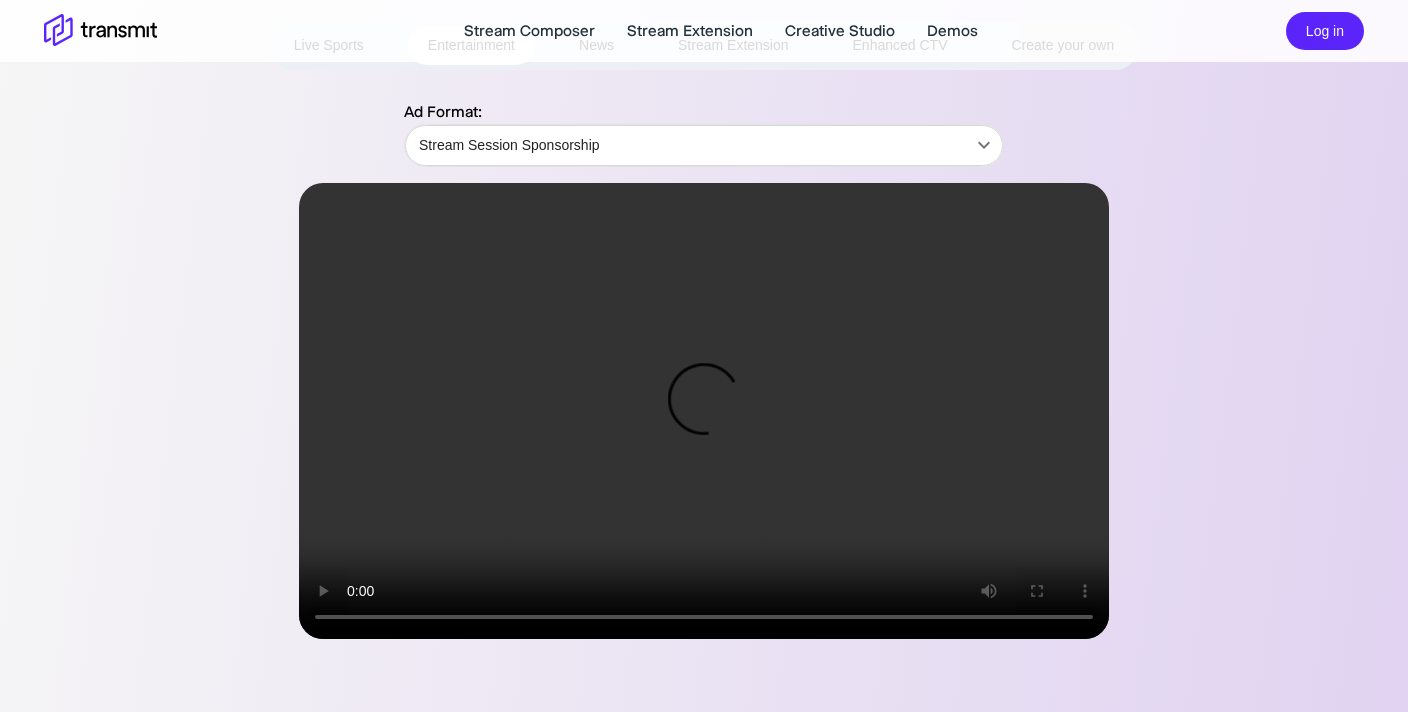 click at bounding box center (704, 411) 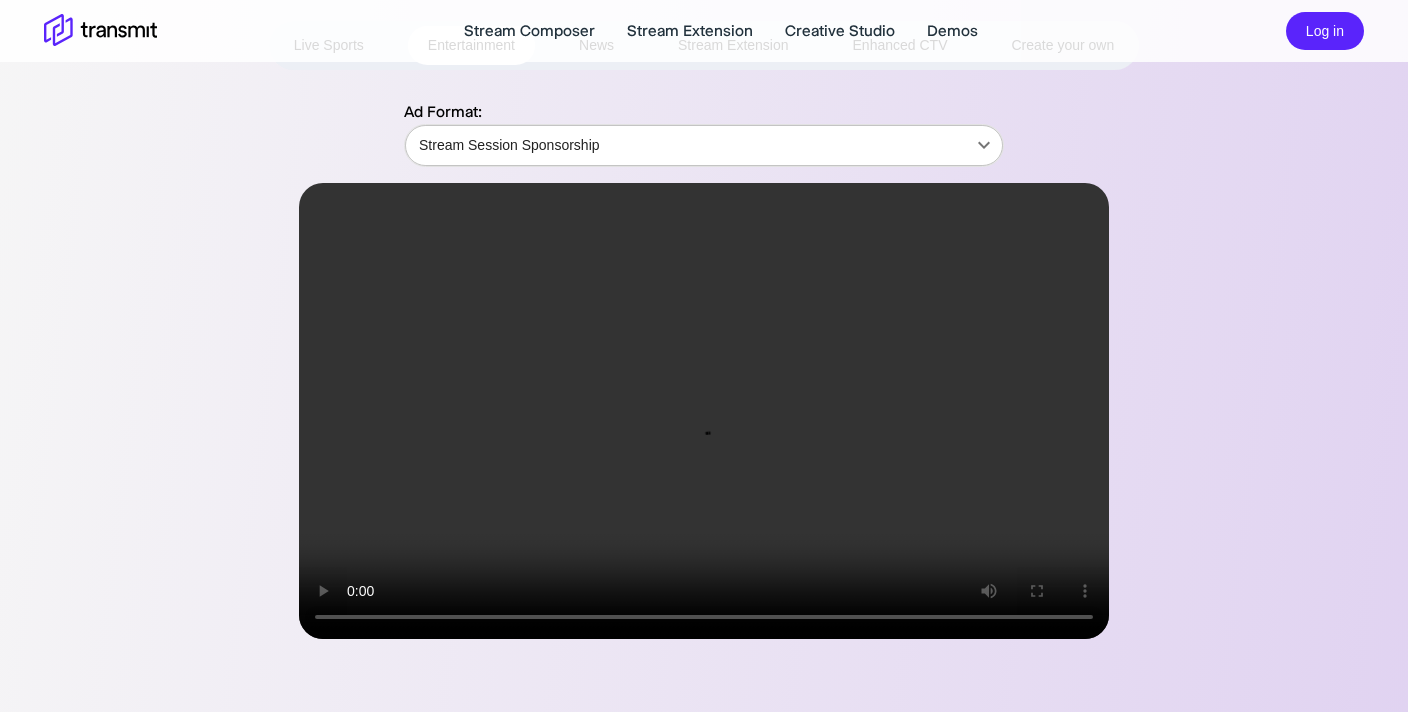 click on "Stream Composer Stream Extension Creative Studio Demos Log in Demos Live Sports Entertainment News Stream Extension Enhanced CTV Create your own Ad Format: Stream Session Sponsorship Stream Session Sponsorship ​ Product Stream Composer Stream Extension Creative Studio Demos Careers Press Request a Demo Contact Us Policies Privacy Policy Security Policy Follow Us X Instagram LinkedIn ©  [YEAR]  Transmit. All Rights Reserved. Site by   Wheelhouse." at bounding box center (704, 209) 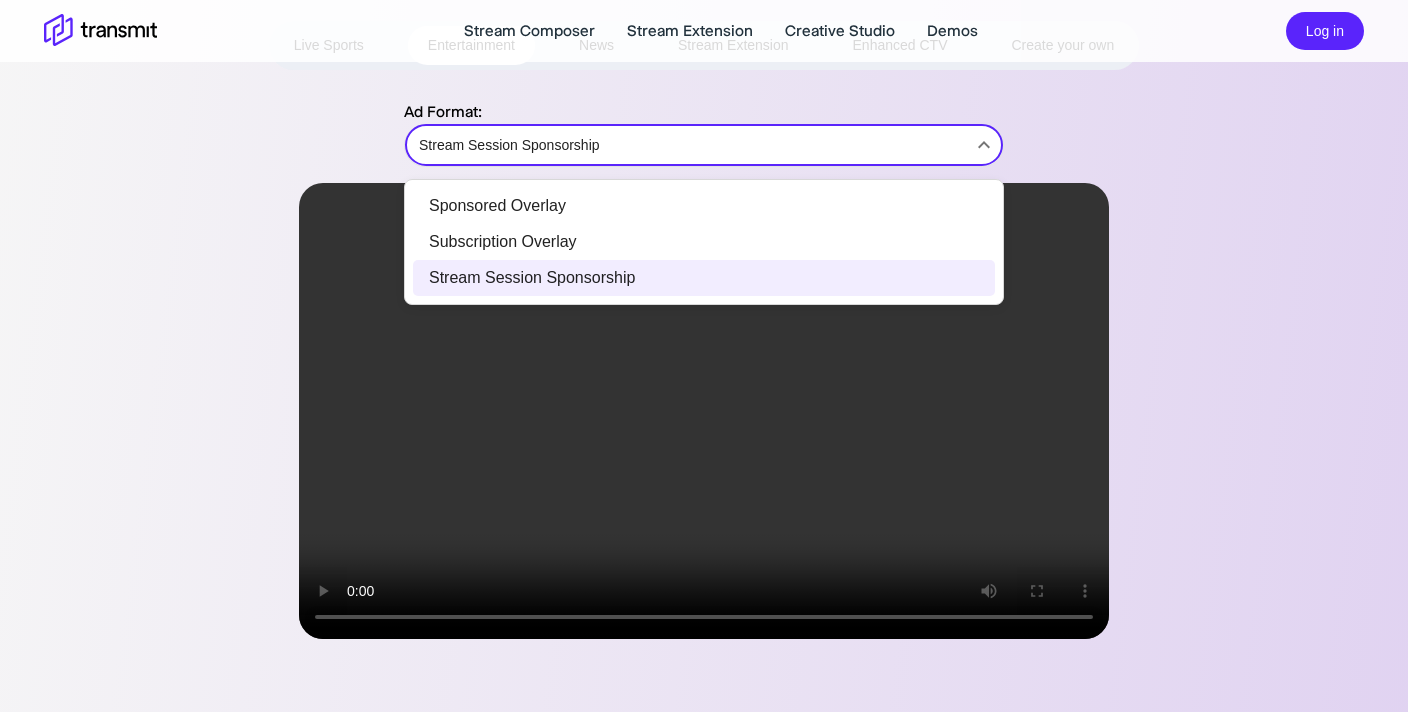 click on "Sponsored Overlay" at bounding box center [704, 206] 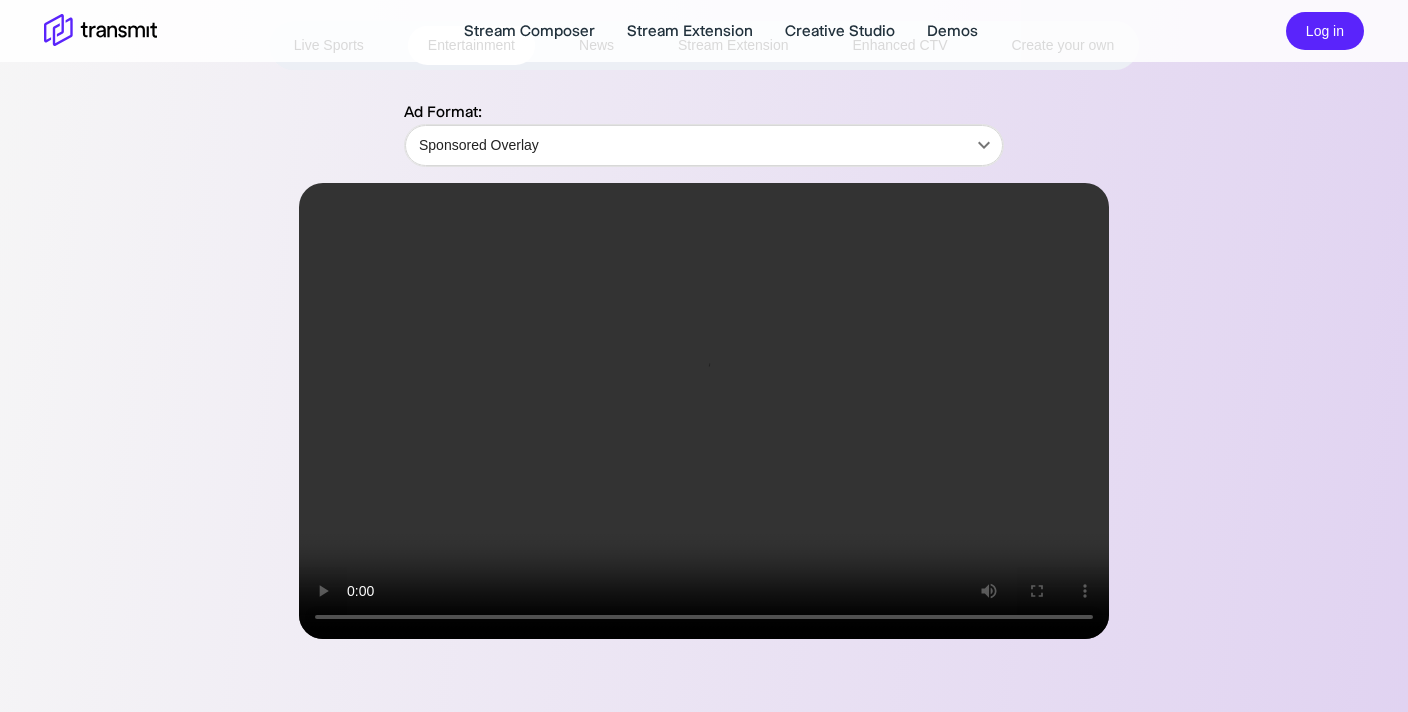 drag, startPoint x: 574, startPoint y: 610, endPoint x: 818, endPoint y: 610, distance: 244 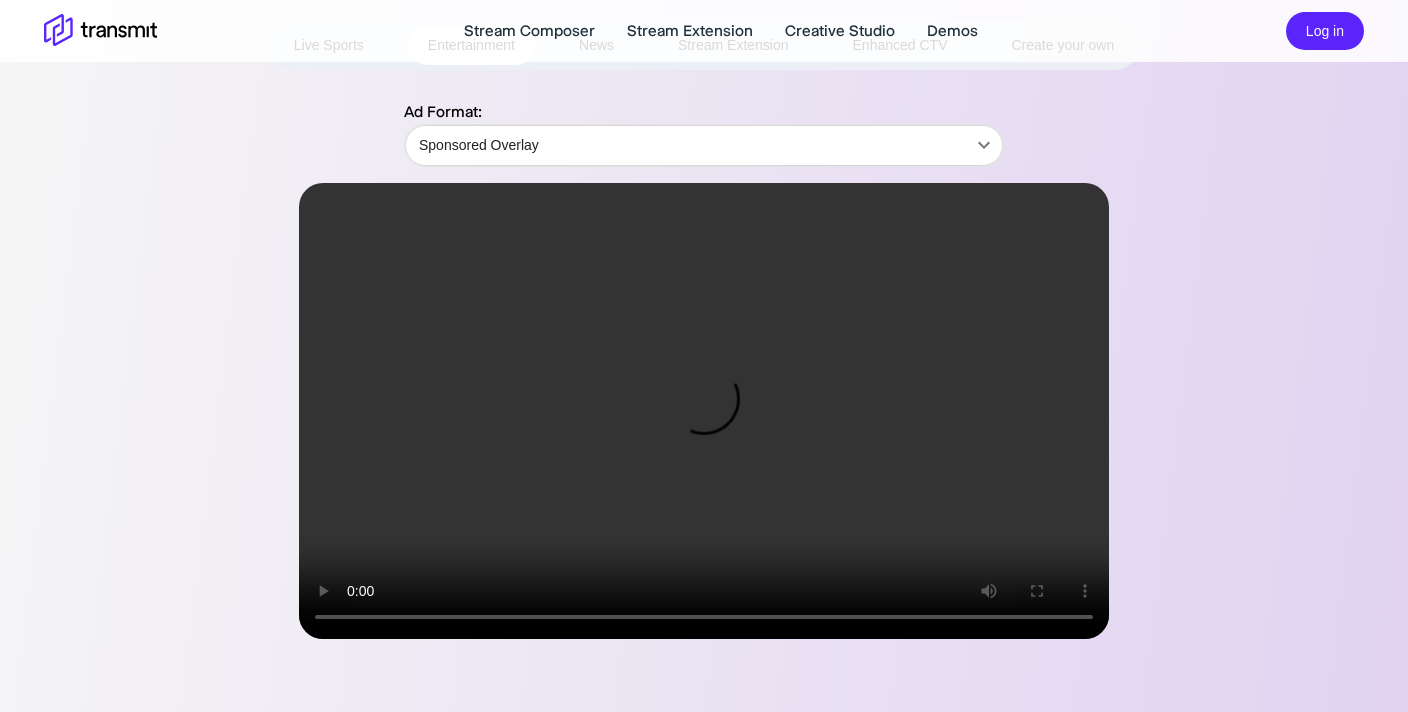 click at bounding box center (704, 411) 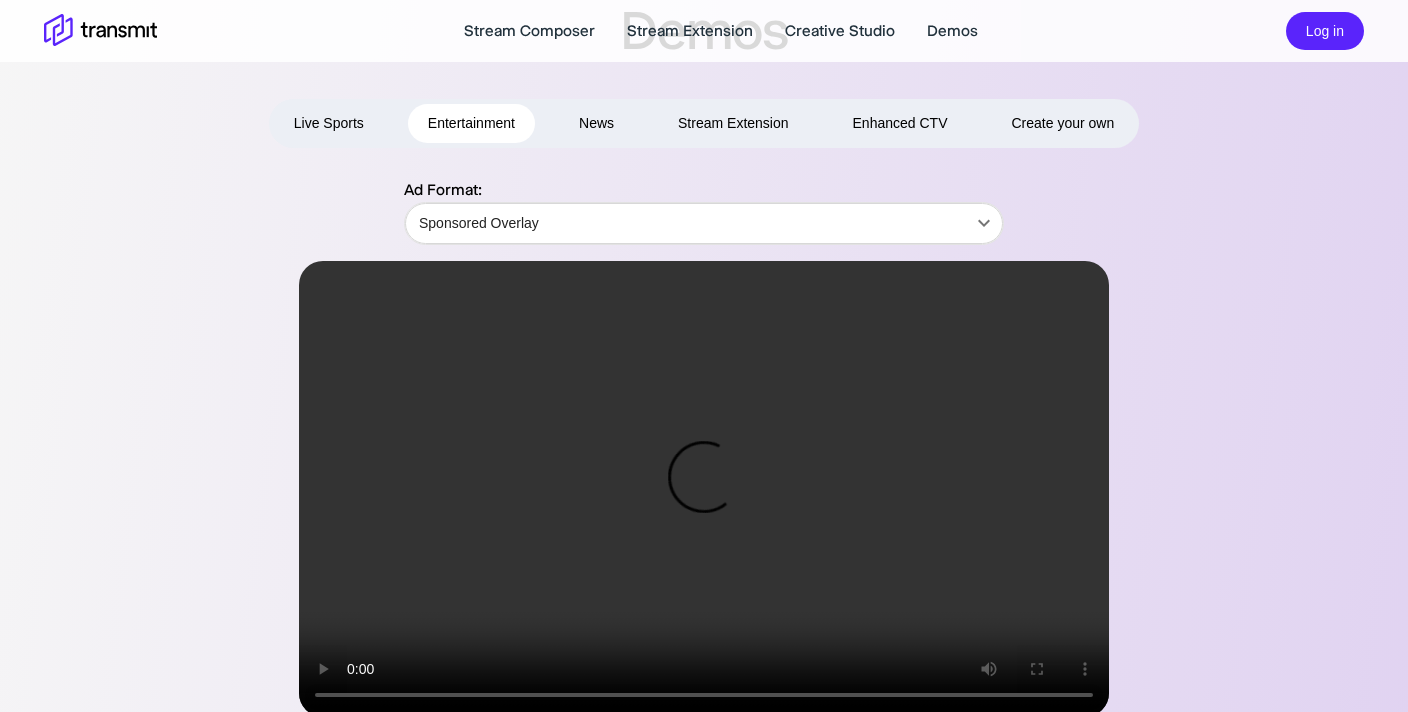 scroll, scrollTop: 64, scrollLeft: 0, axis: vertical 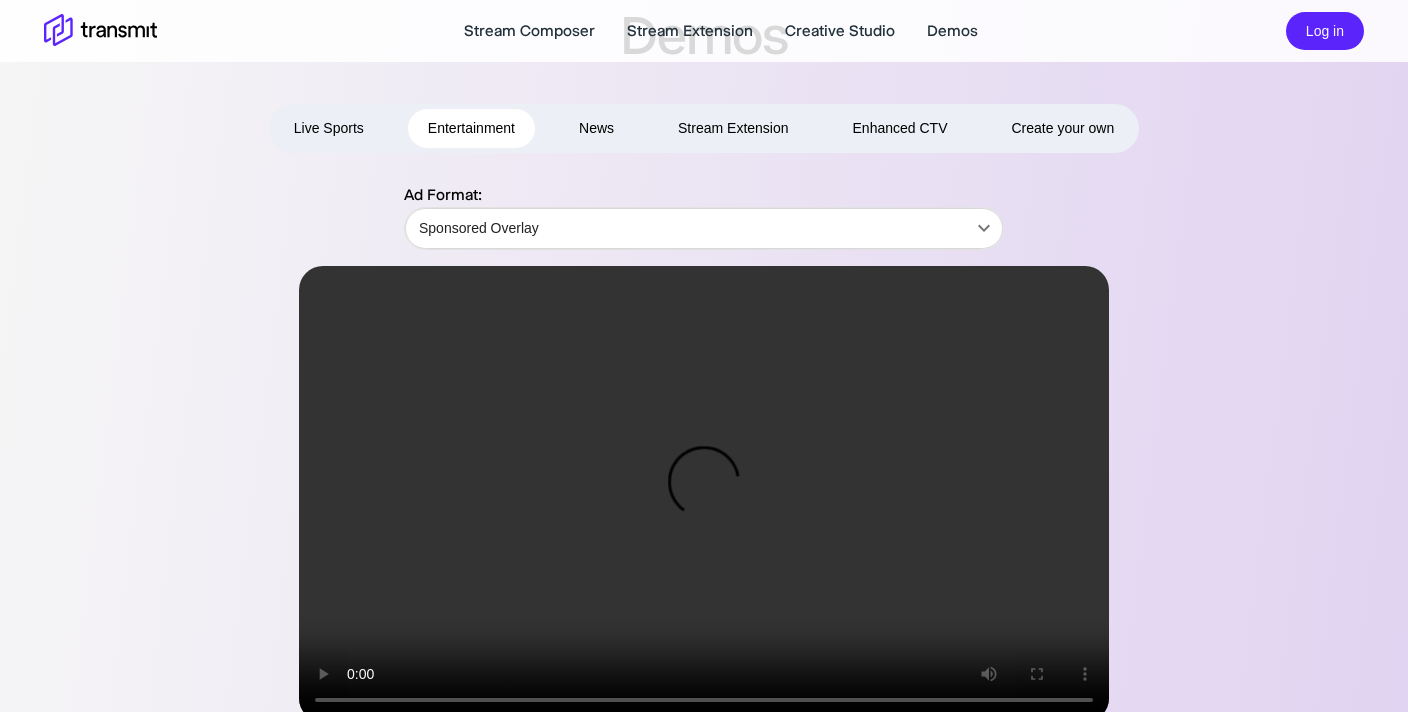 click on "News" at bounding box center (596, 128) 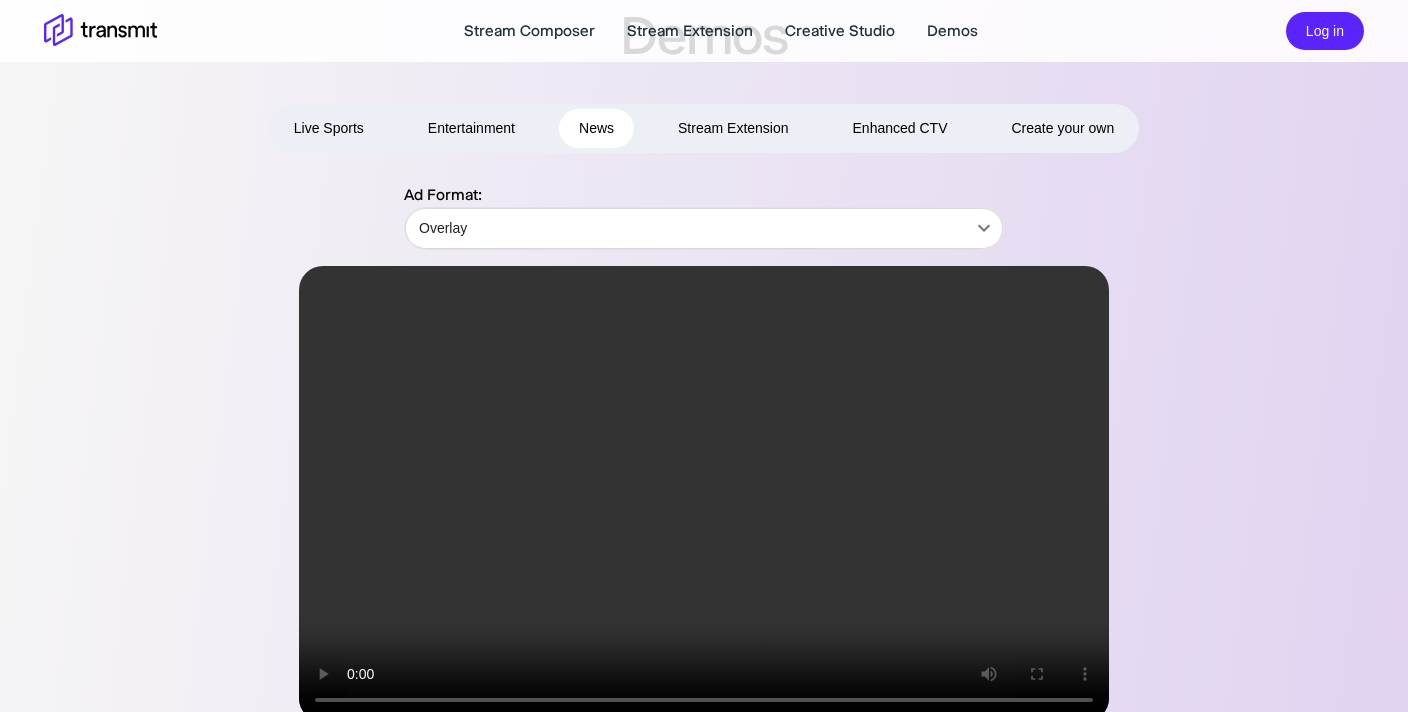 scroll, scrollTop: 183, scrollLeft: 0, axis: vertical 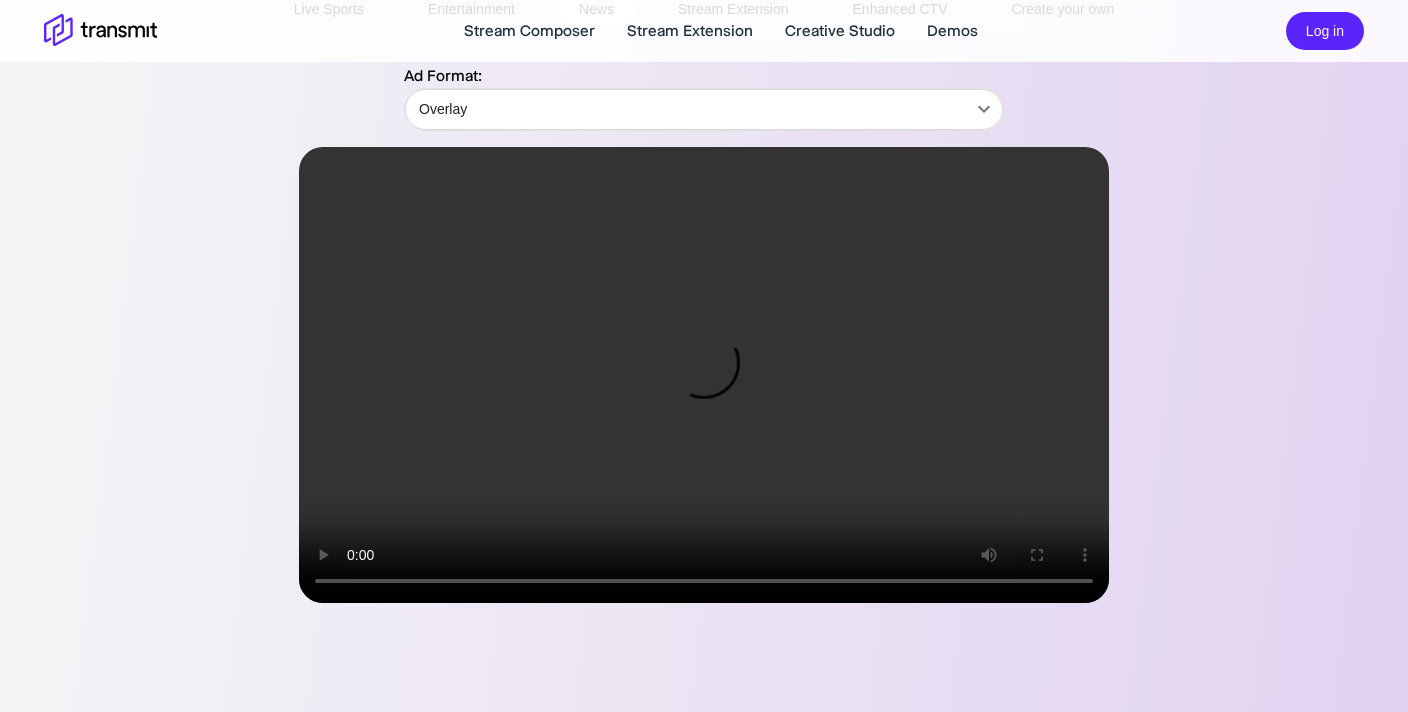 drag, startPoint x: 636, startPoint y: 575, endPoint x: 661, endPoint y: 575, distance: 25 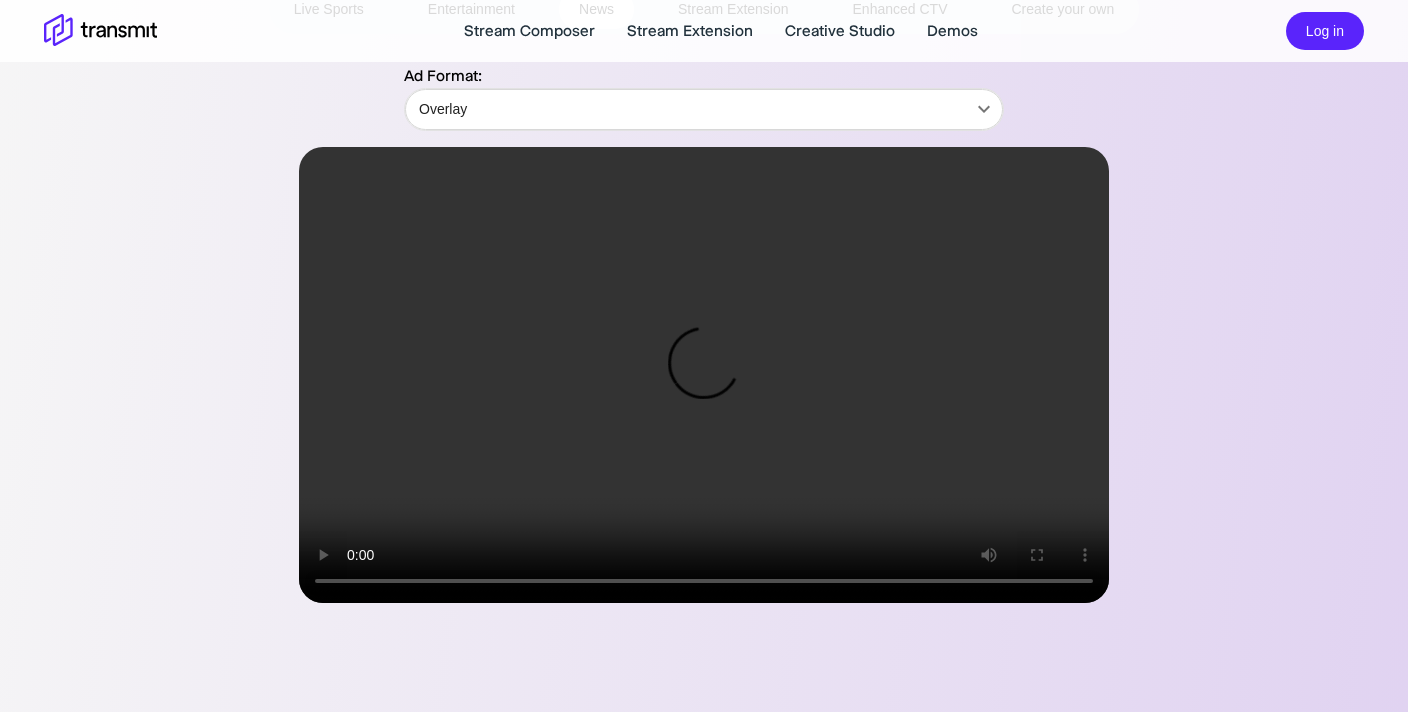 click at bounding box center (704, 375) 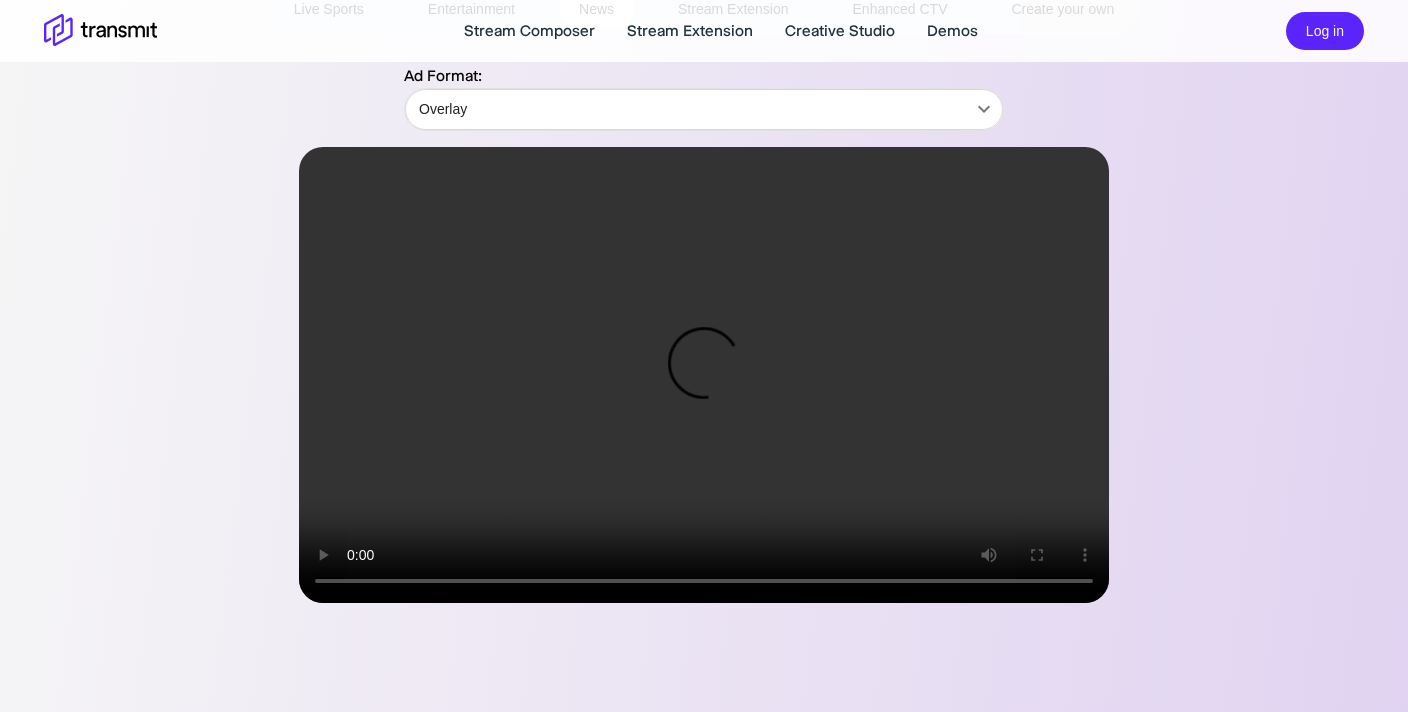 click on "Stream Composer Stream Extension Creative Studio Demos Log in Demos Live Sports Entertainment News Stream Extension Enhanced CTV Create your own Ad Format: Overlay Overlay ​ Product Stream Composer Stream Extension Creative Studio Demos Careers Press Request a Demo Contact Us Policies Privacy Policy Security Policy Follow Us X Instagram LinkedIn ©  [YEAR]  Transmit. All Rights Reserved. Site by   Wheelhouse." at bounding box center [704, 406] 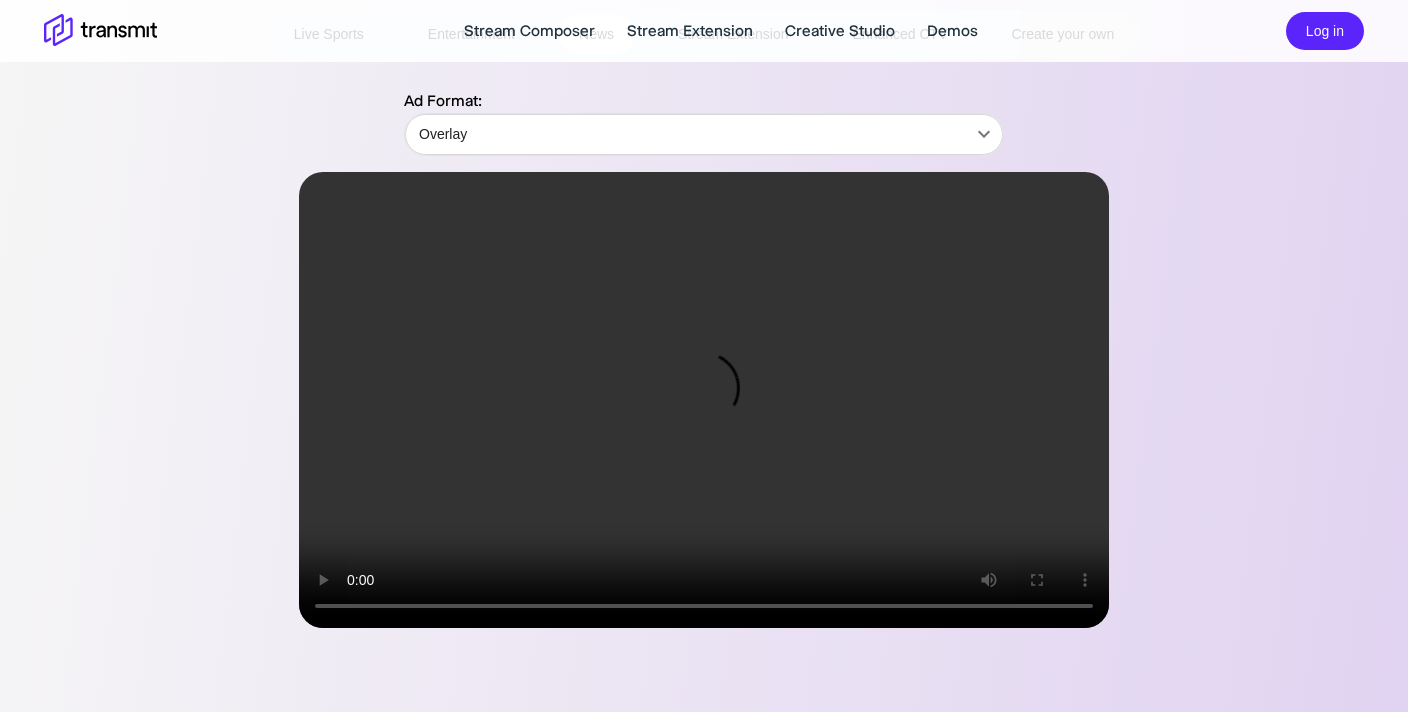 scroll, scrollTop: 154, scrollLeft: 0, axis: vertical 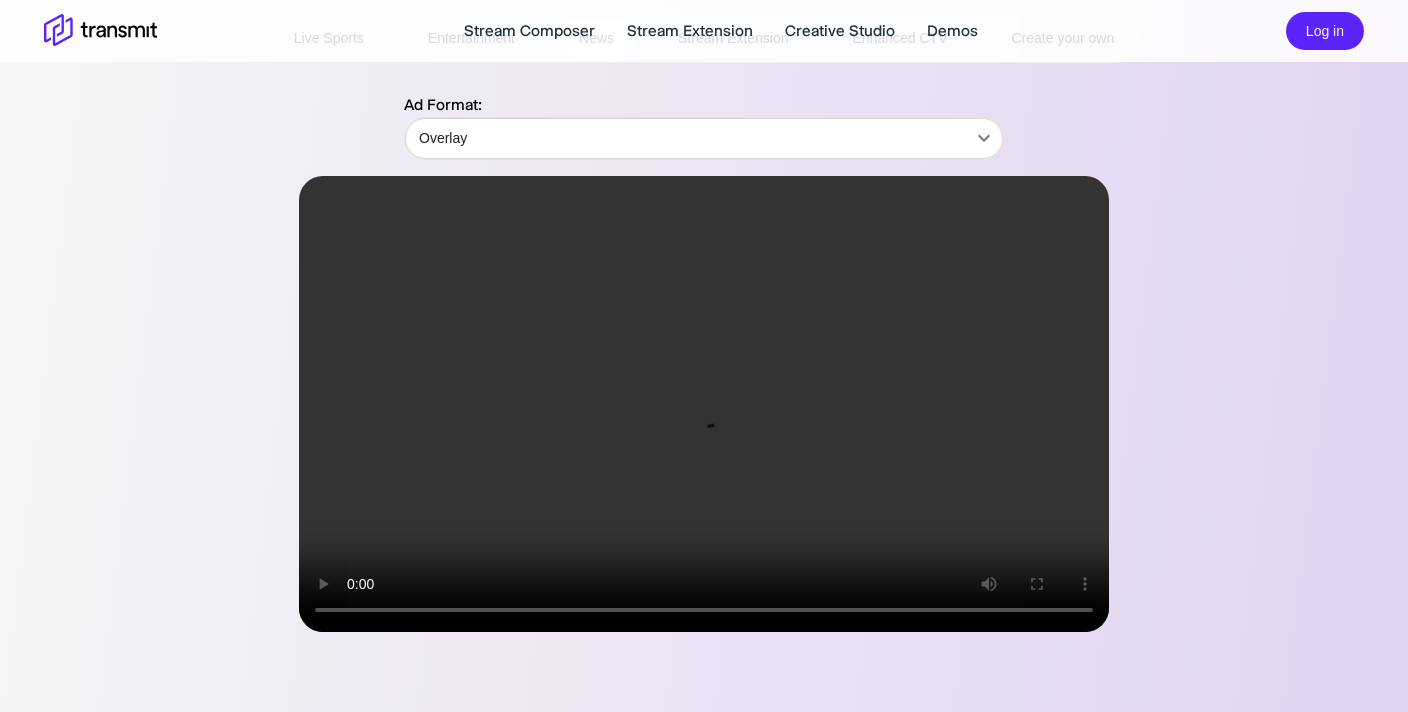 click at bounding box center [704, 404] 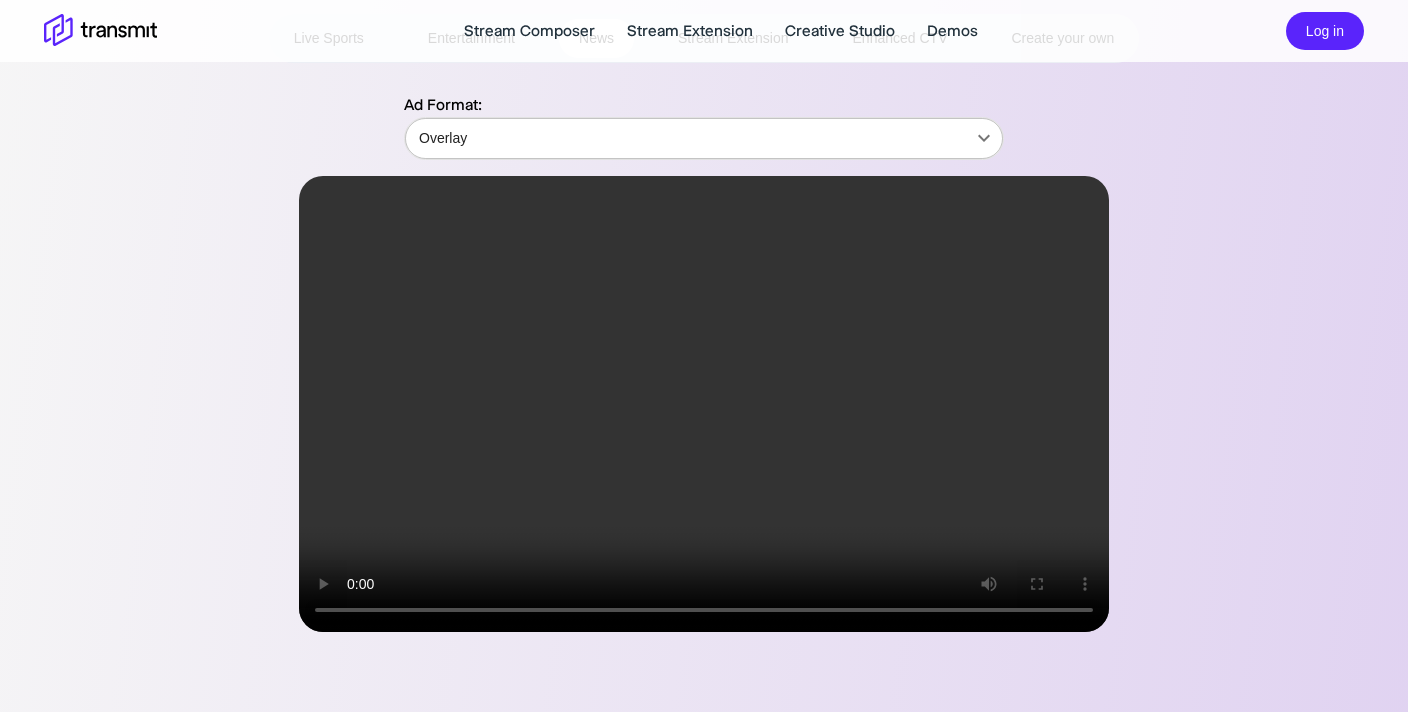 click on "Stream Composer Stream Extension Creative Studio Demos Log in Demos Live Sports Entertainment News Stream Extension Enhanced CTV Create your own Ad Format: Overlay Overlay ​ Product Stream Composer Stream Extension Creative Studio Demos Careers Press Request a Demo Contact Us Policies Privacy Policy Security Policy Follow Us X Instagram LinkedIn ©  [YEAR]  Transmit. All Rights Reserved. Site by   Wheelhouse." at bounding box center (704, 202) 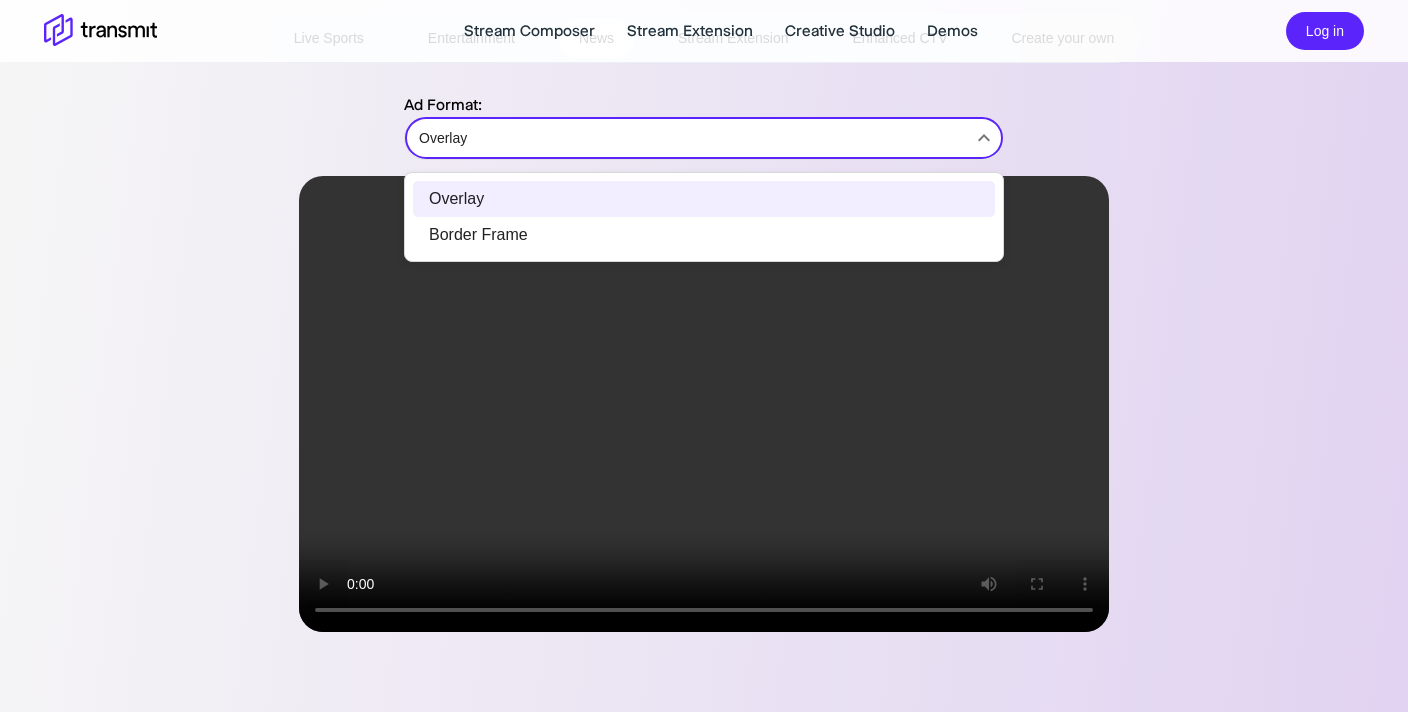 click on "Border Frame" at bounding box center [704, 235] 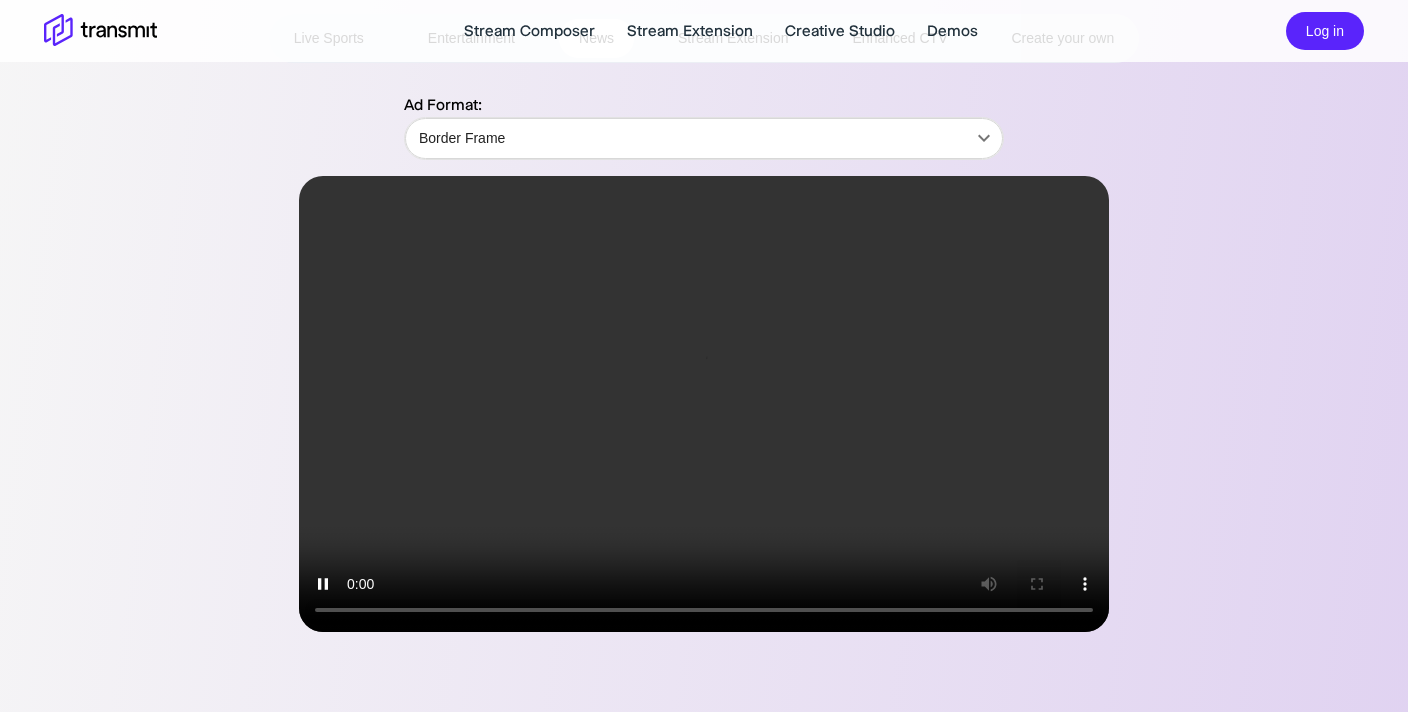 click at bounding box center (704, 404) 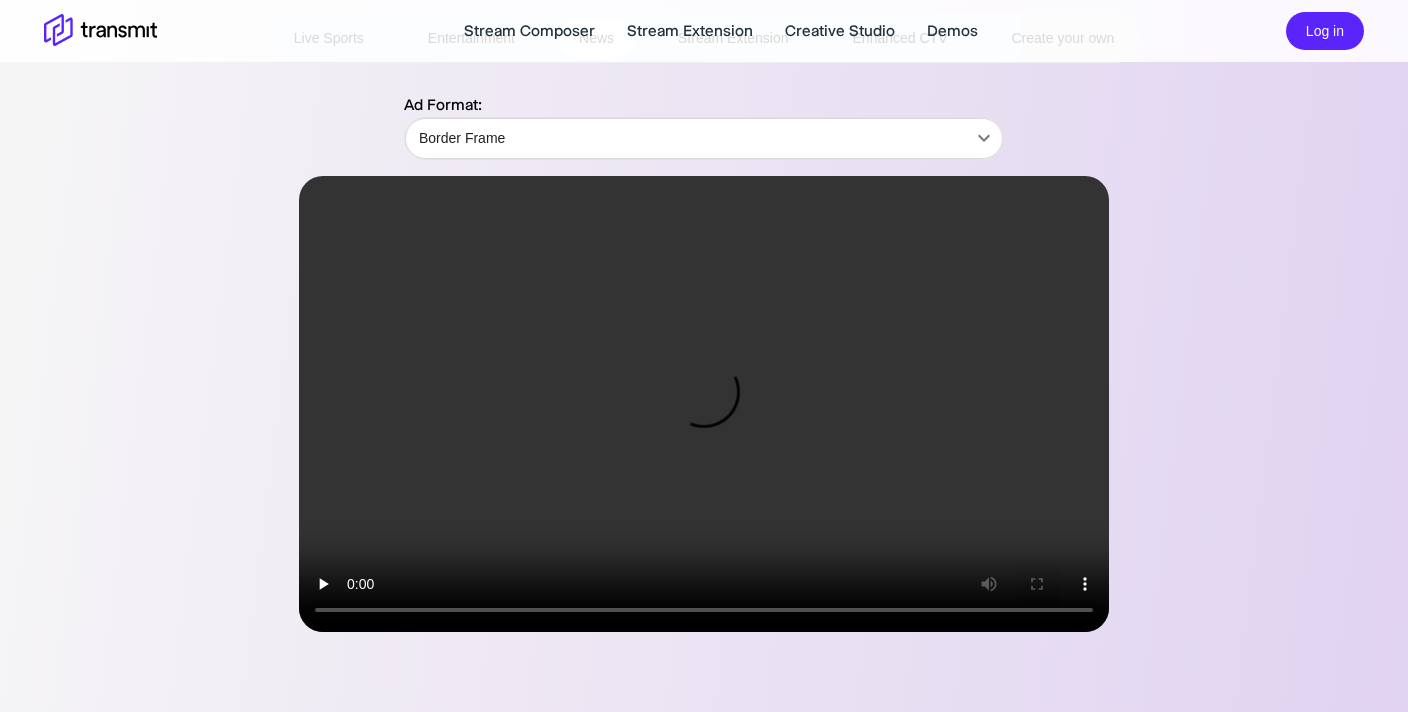 click at bounding box center (704, 404) 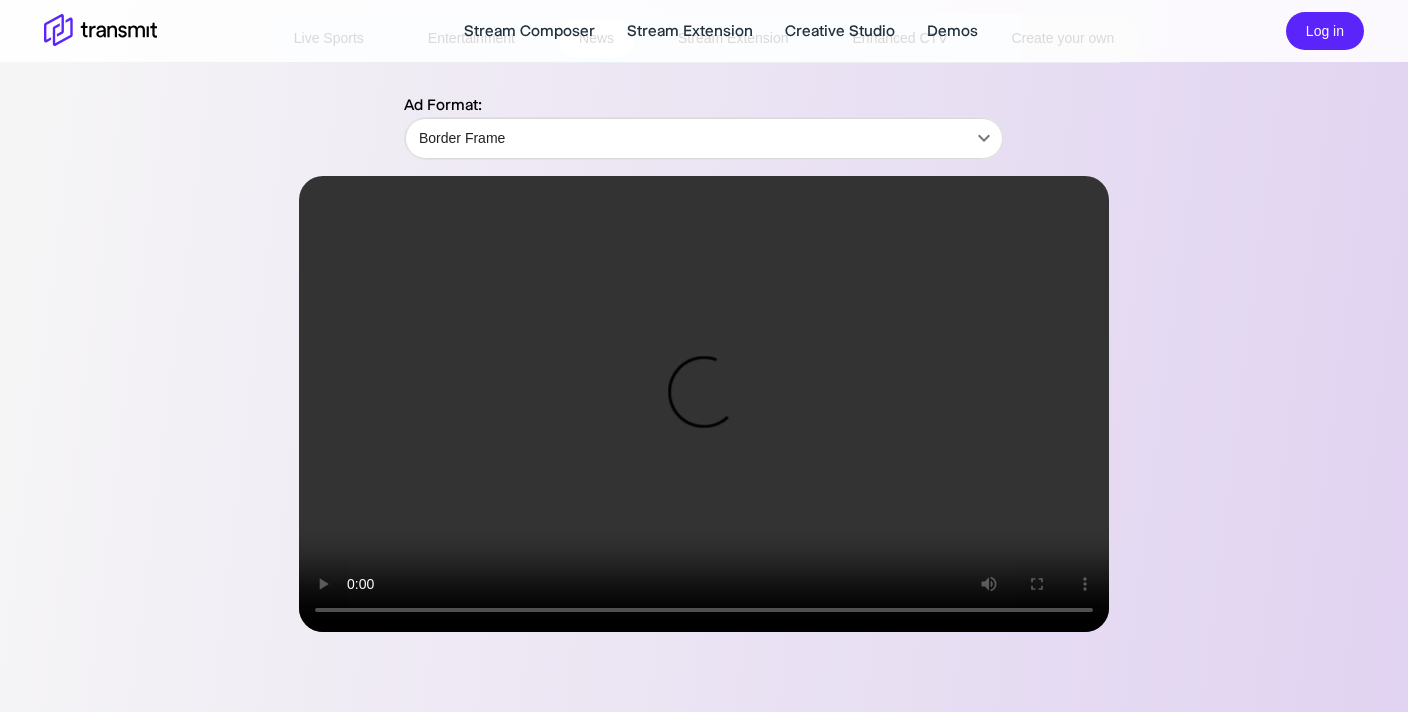 click at bounding box center (704, 404) 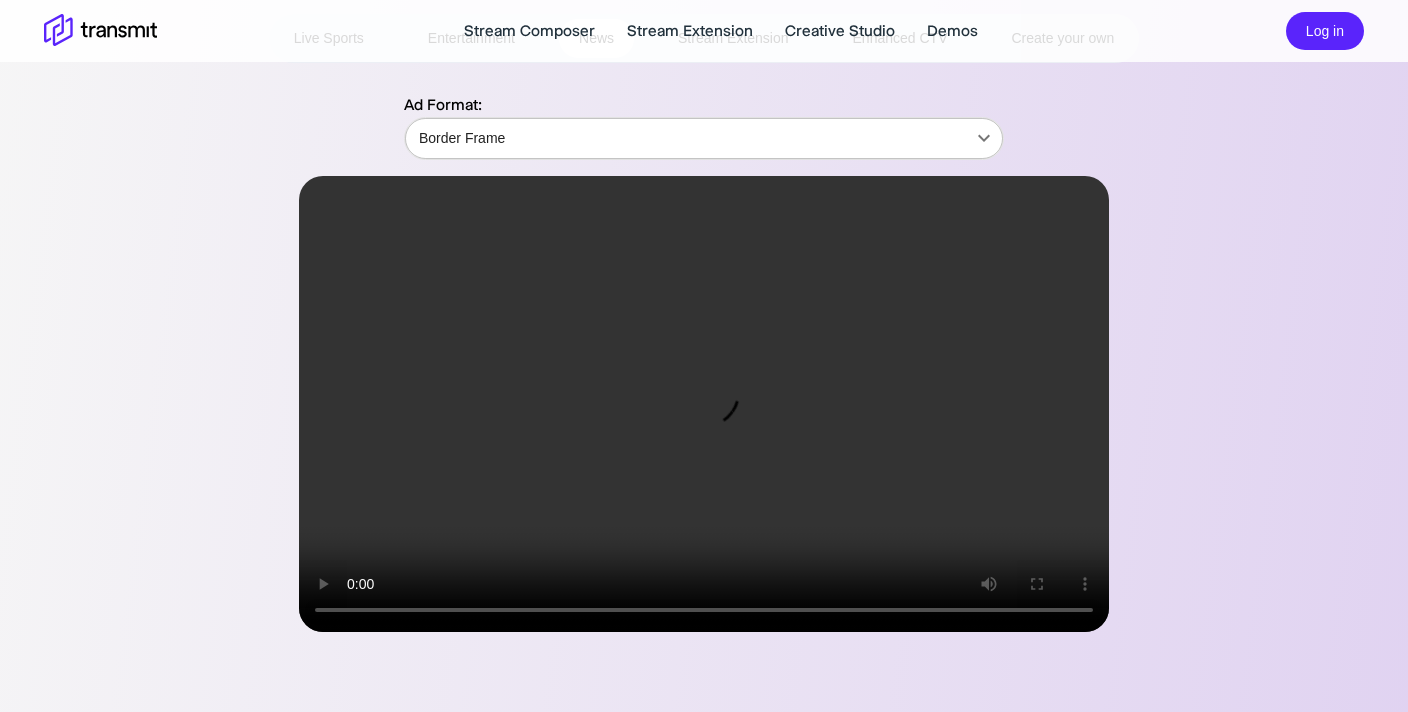 click on "Stream Composer Stream Extension Creative Studio Demos Log in Demos Live Sports Entertainment News Stream Extension Enhanced CTV Create your own Ad Format: Border Frame Border Frame ​ Product Stream Composer Stream Extension Creative Studio Demos Careers Press Request a Demo Contact Us Policies Privacy Policy Security Policy Follow Us X Instagram LinkedIn ©  [YEAR]  Transmit. All Rights Reserved. Site by   Wheelhouse." at bounding box center [704, 202] 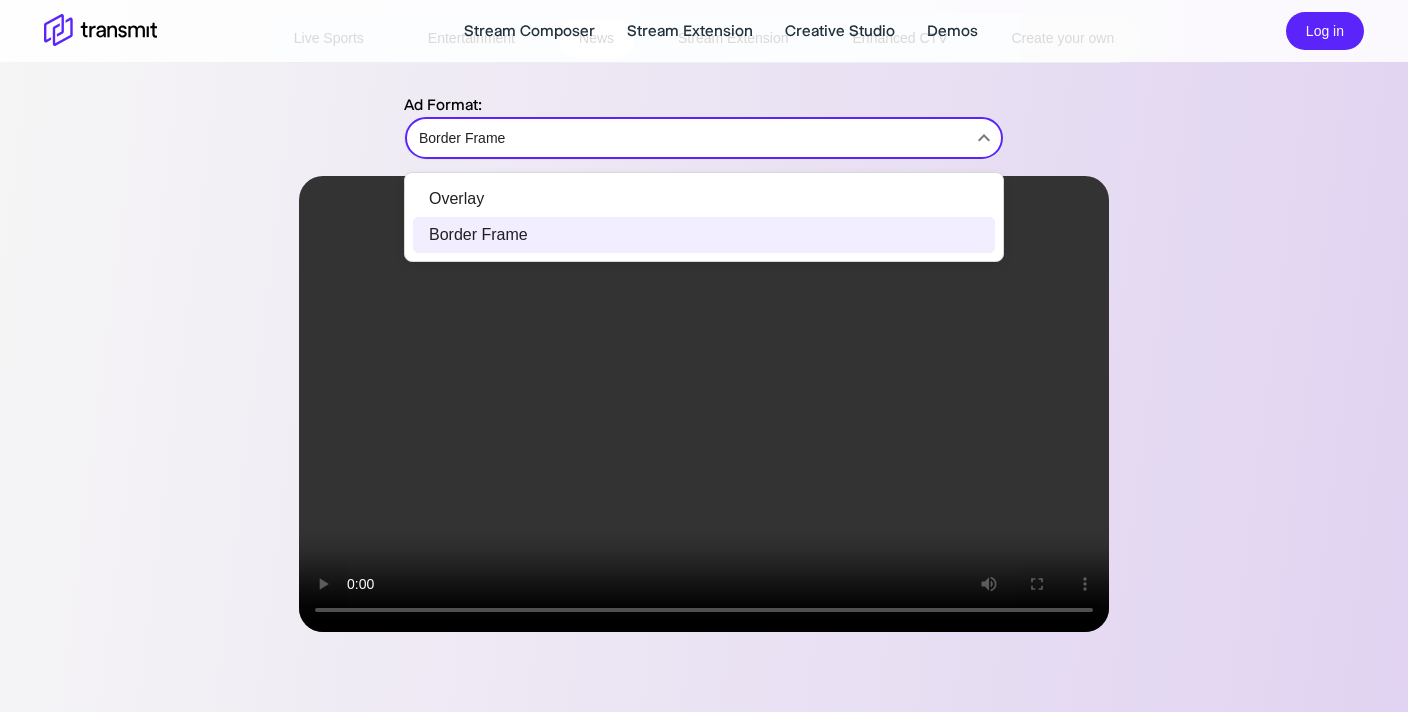 click at bounding box center (704, 356) 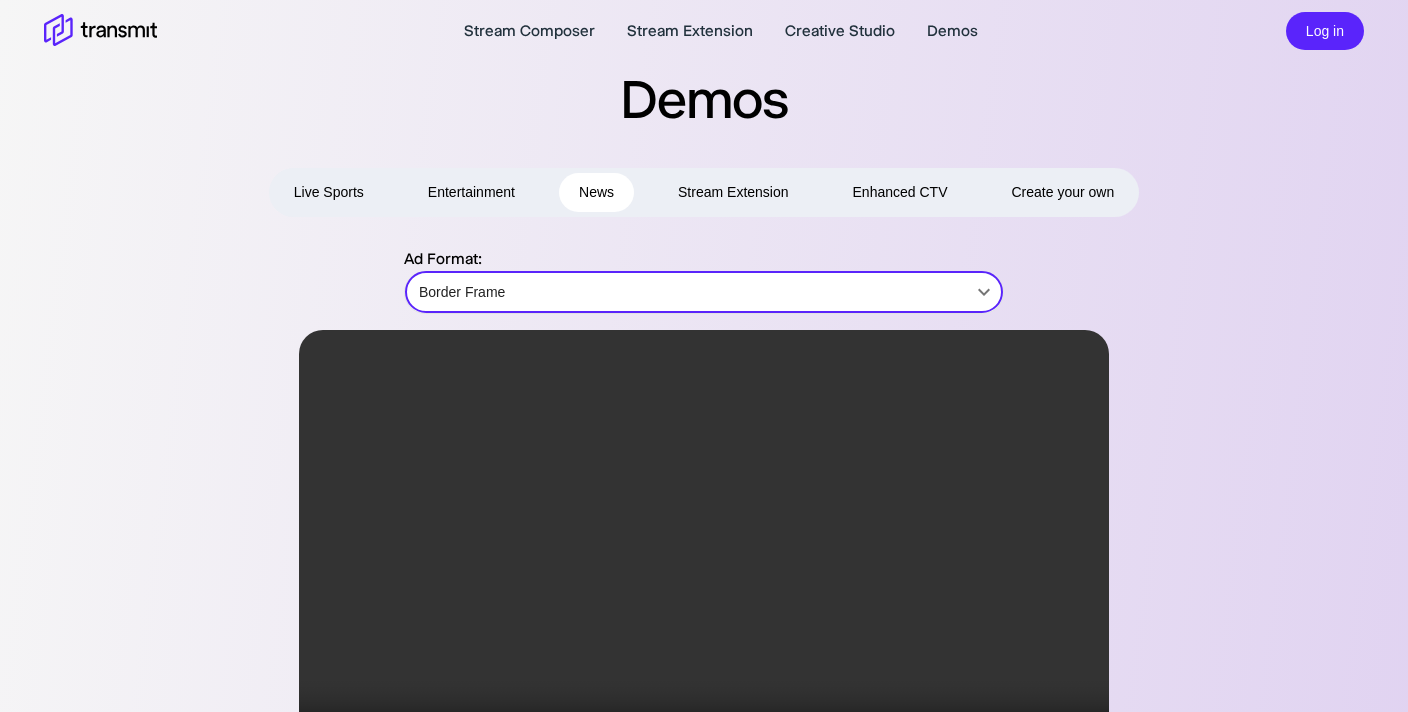 scroll, scrollTop: 0, scrollLeft: 0, axis: both 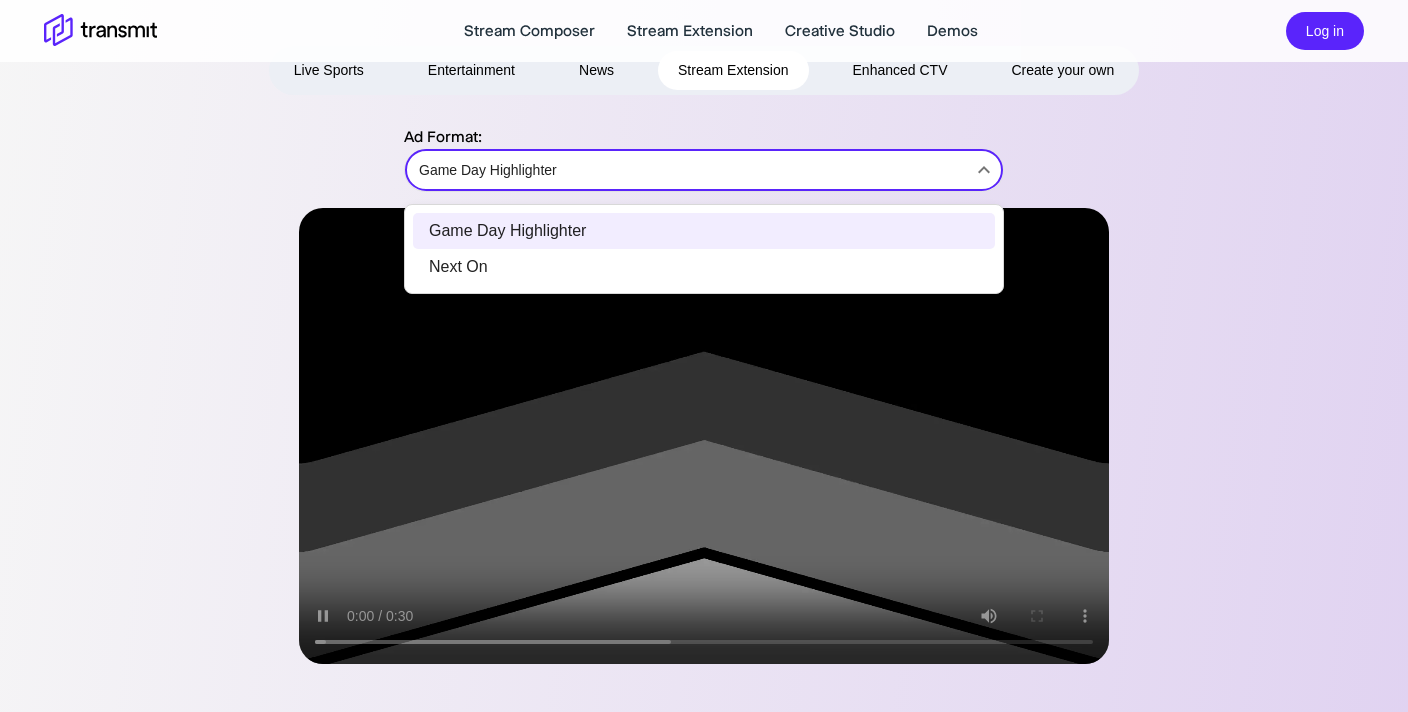 click on "Stream Composer Stream Extension Creative Studio Demos Log in Demos Live Sports Entertainment News Stream Extension Enhanced CTV Create your own Ad Format: Game Day Highlighter Game Day Highlighter ​ Product Stream Composer Stream Extension Creative Studio Demos Careers Press Request a Demo Contact Us Policies Privacy Policy Security Policy Follow Us X Instagram LinkedIn ©  [YEAR]  Transmit. All Rights Reserved. Site by   Wheelhouse.
Game Day Highlighter Next On" at bounding box center [704, 234] 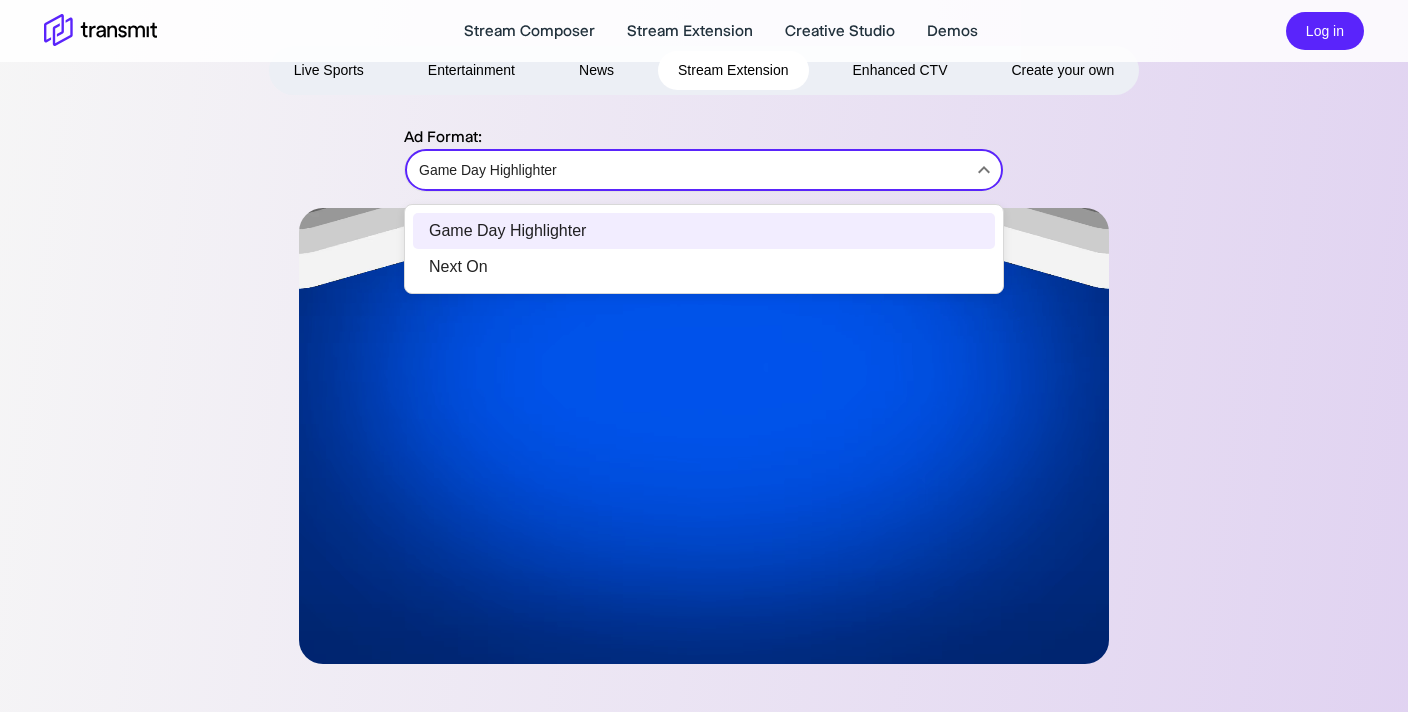 click at bounding box center [704, 356] 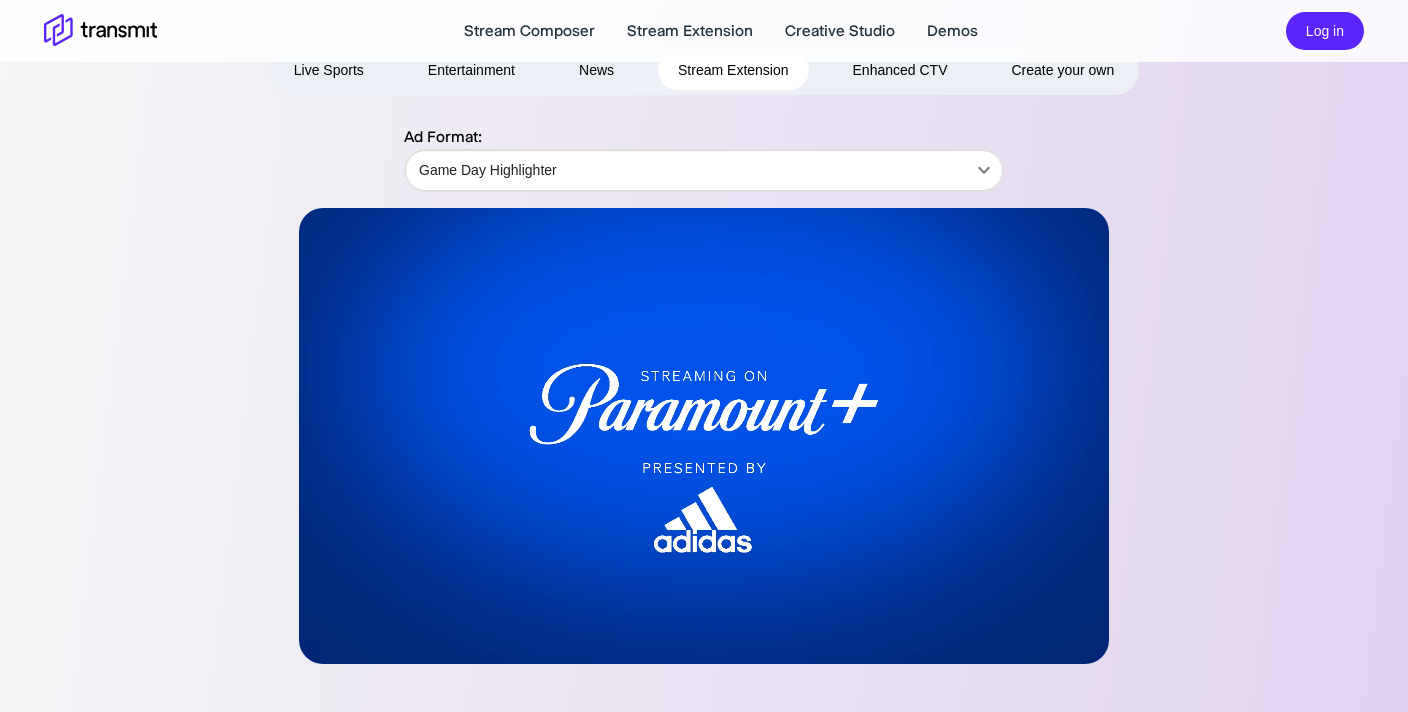 click at bounding box center (704, 436) 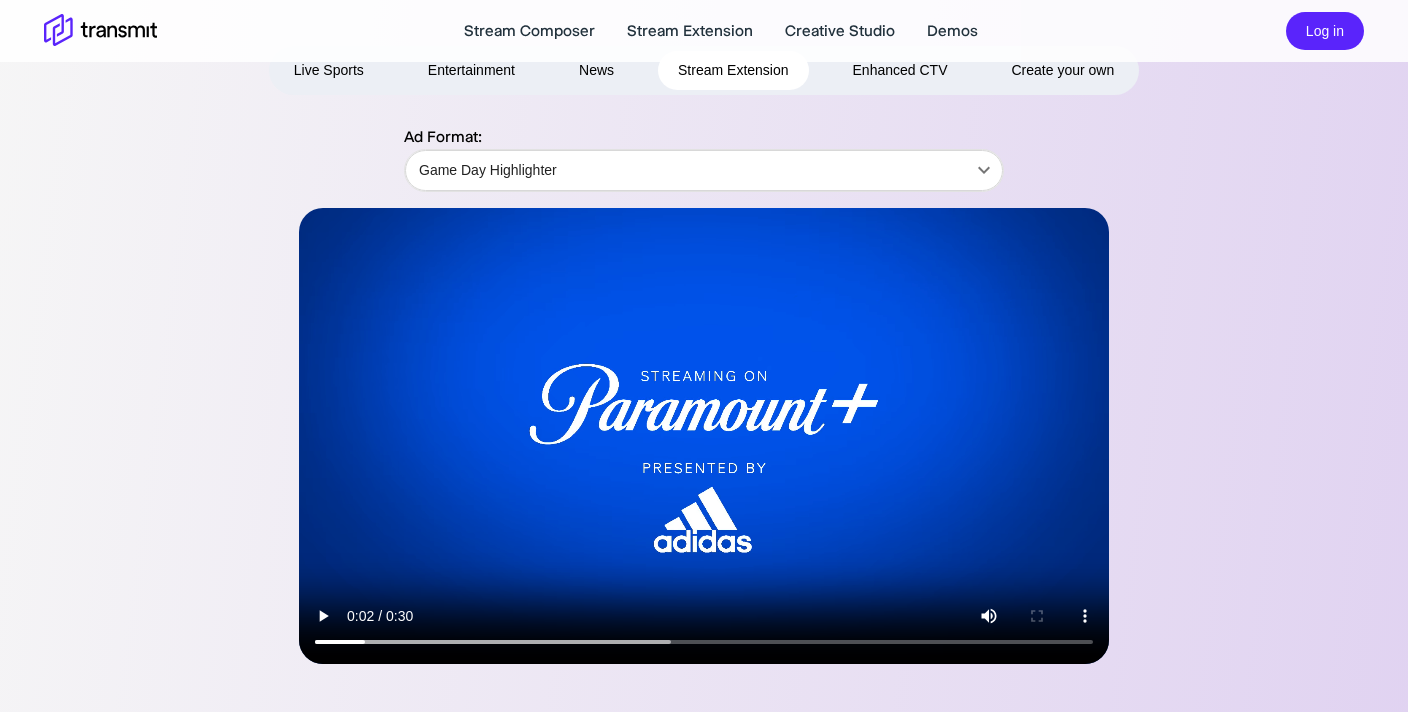 click at bounding box center (704, 436) 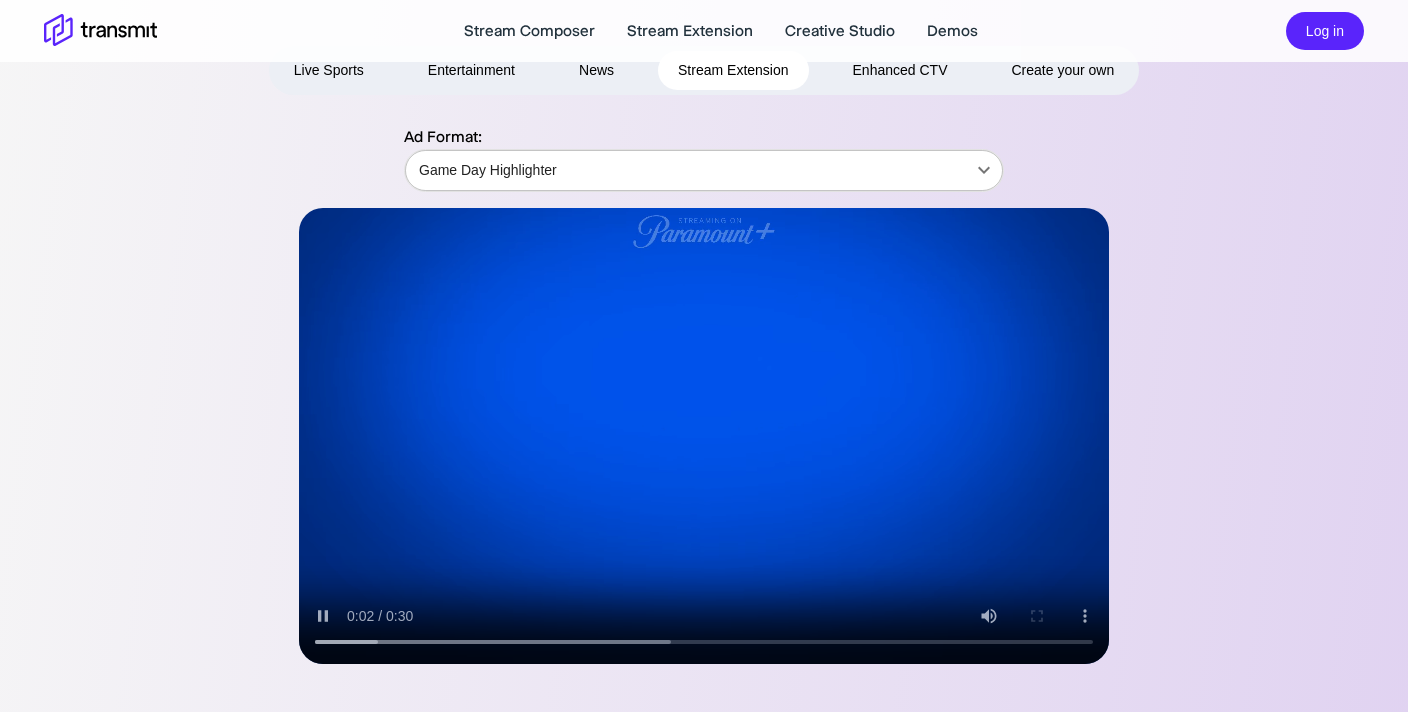 click on "Stream Composer Stream Extension Creative Studio Demos Log in Demos Live Sports Entertainment News Stream Extension Enhanced CTV Create your own Ad Format: Game Day Highlighter Game Day Highlighter ​ Product Stream Composer Stream Extension Creative Studio Demos Careers Press Request a Demo Contact Us Policies Privacy Policy Security Policy Follow Us X Instagram LinkedIn ©  [YEAR]  Transmit. All Rights Reserved. Site by   Wheelhouse." at bounding box center [704, 234] 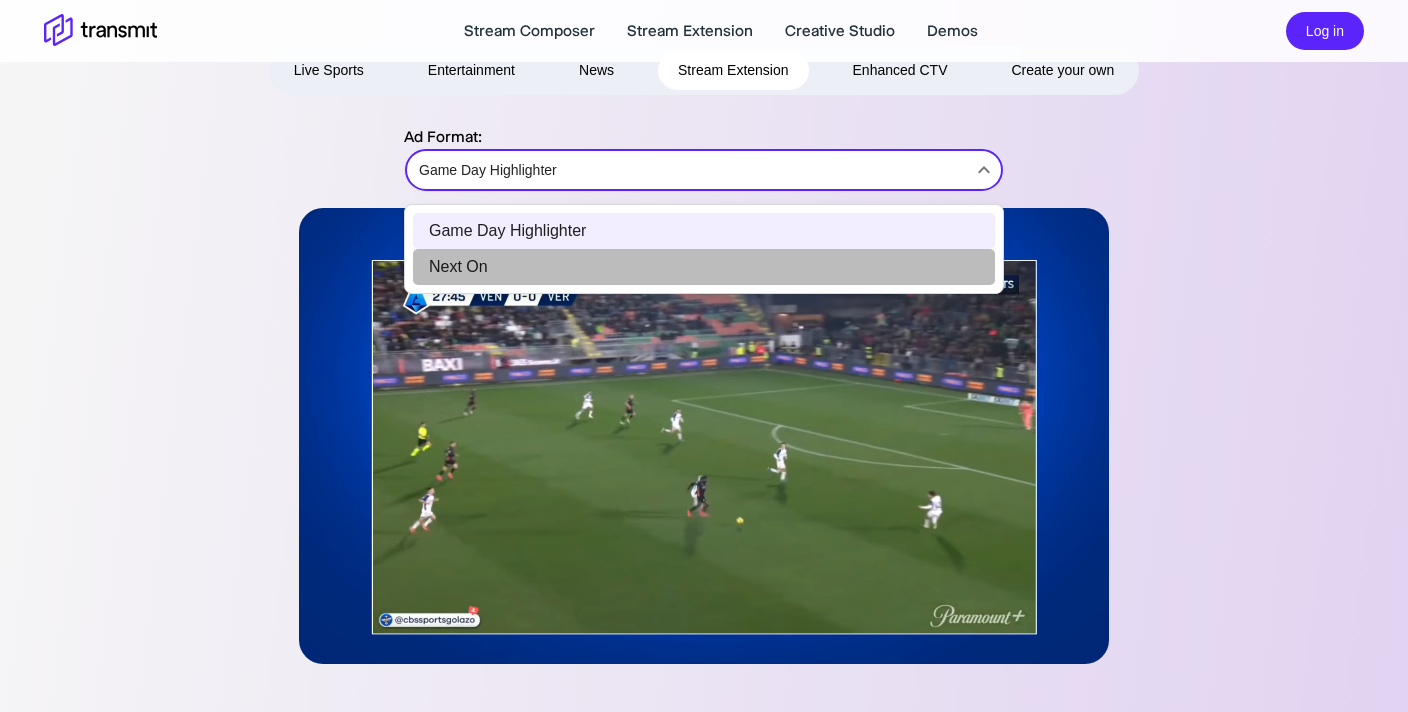 click on "Next On" at bounding box center [704, 267] 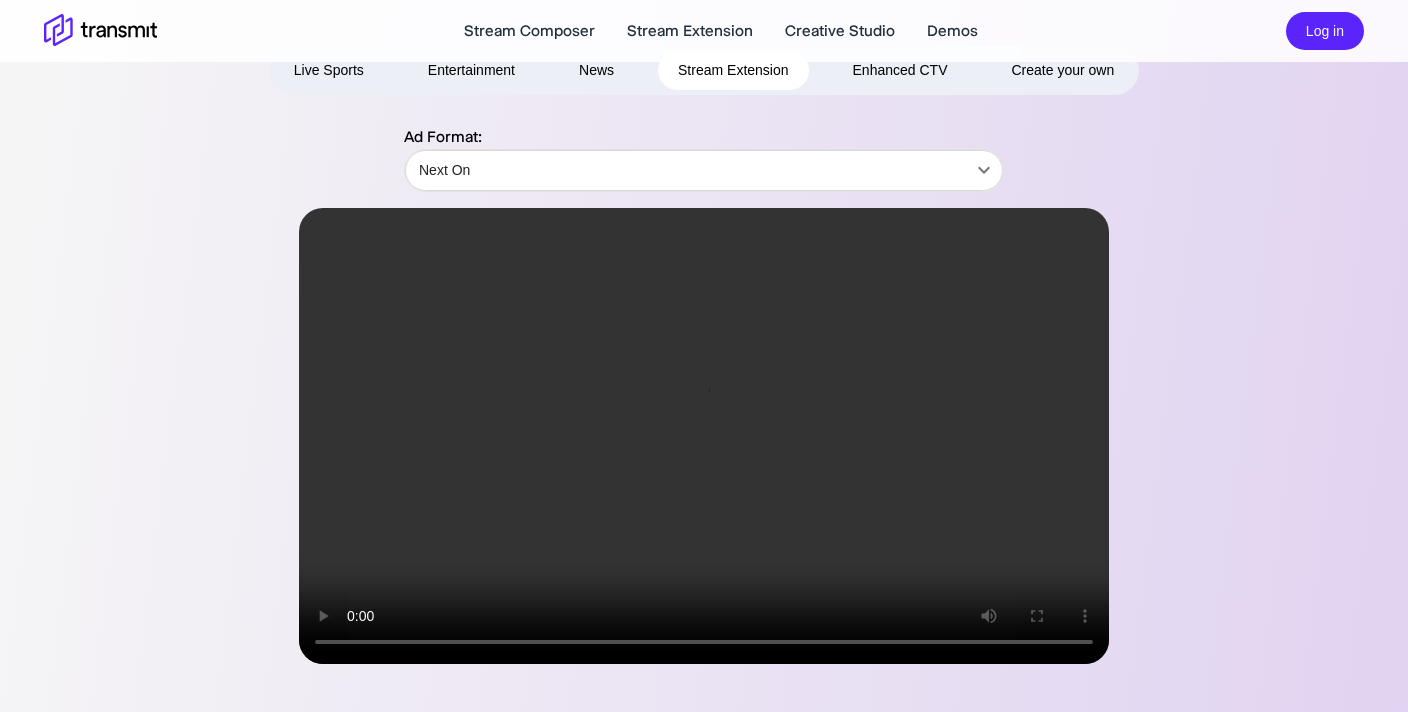drag, startPoint x: 677, startPoint y: 641, endPoint x: 743, endPoint y: 643, distance: 66.0303 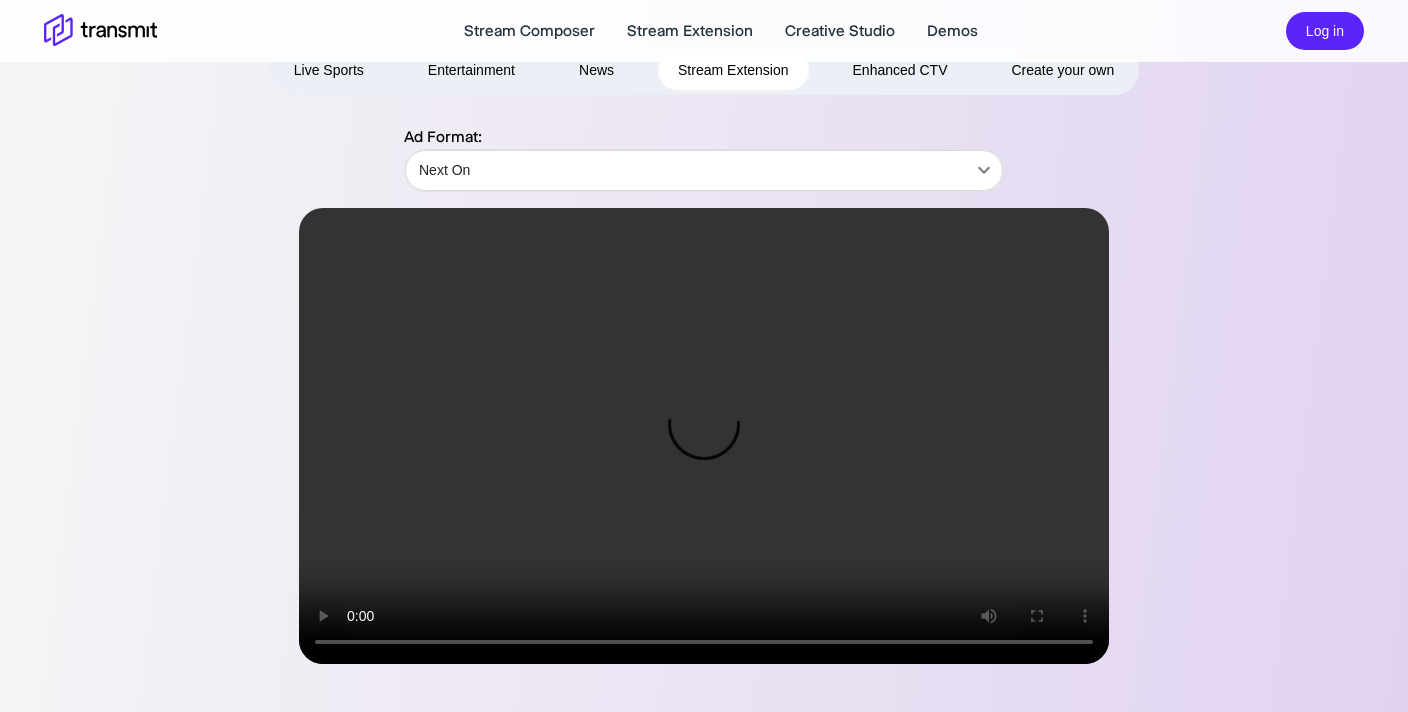 click at bounding box center (704, 436) 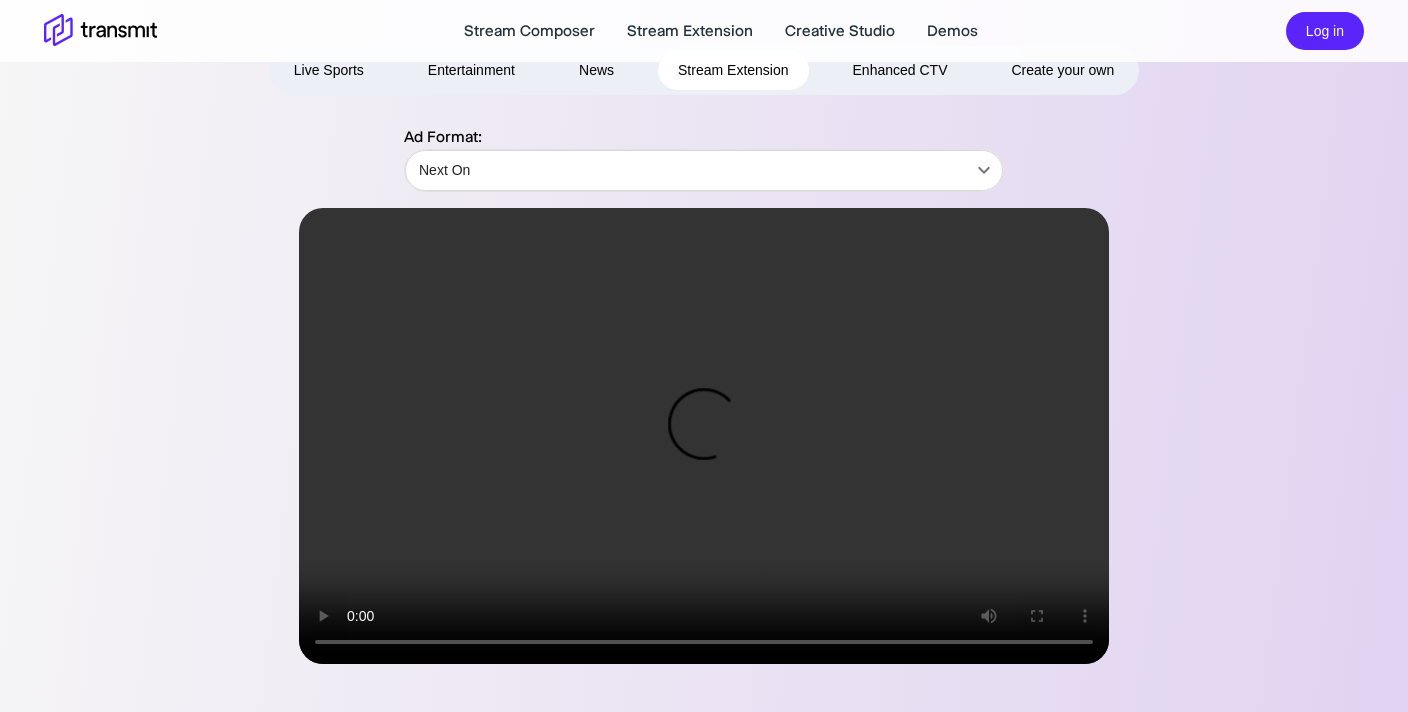 click at bounding box center (704, 436) 